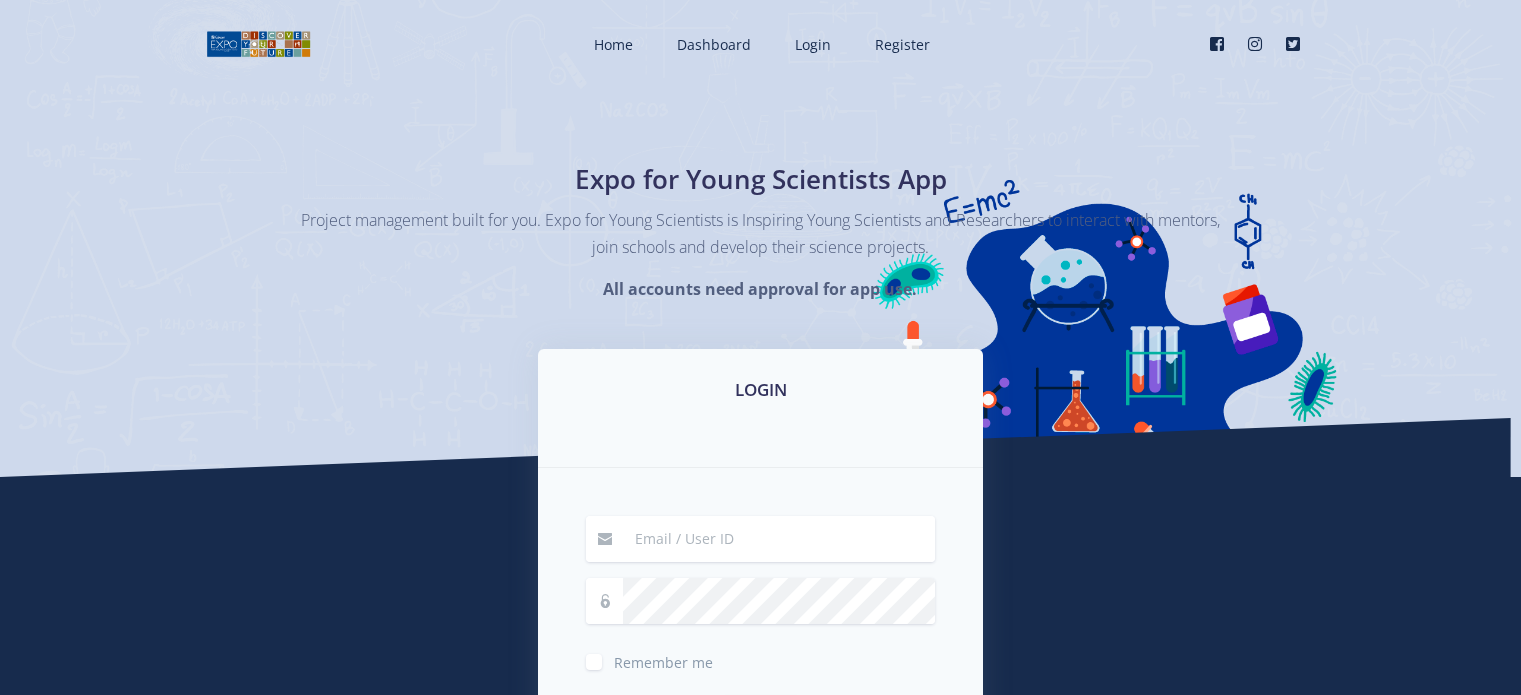 scroll, scrollTop: 0, scrollLeft: 0, axis: both 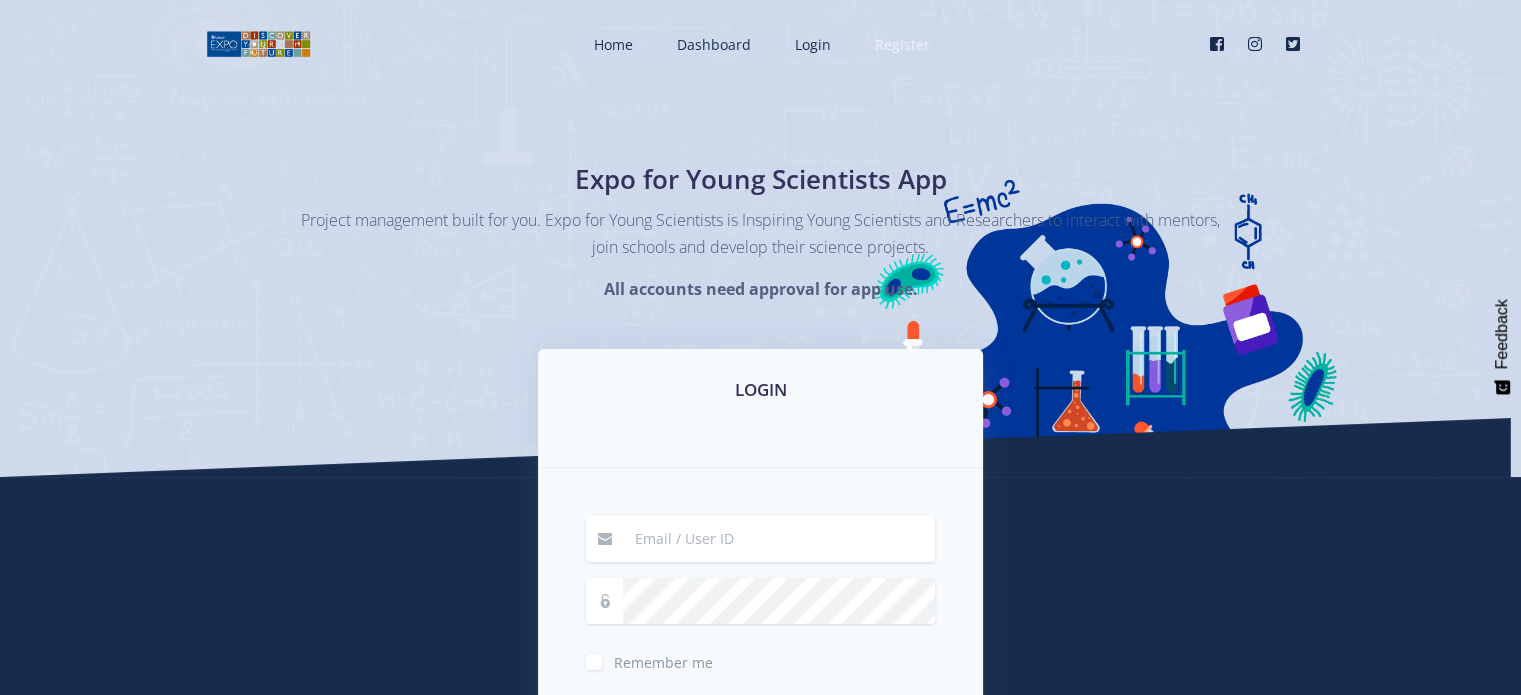 type on "innocent@exposcience.co.za" 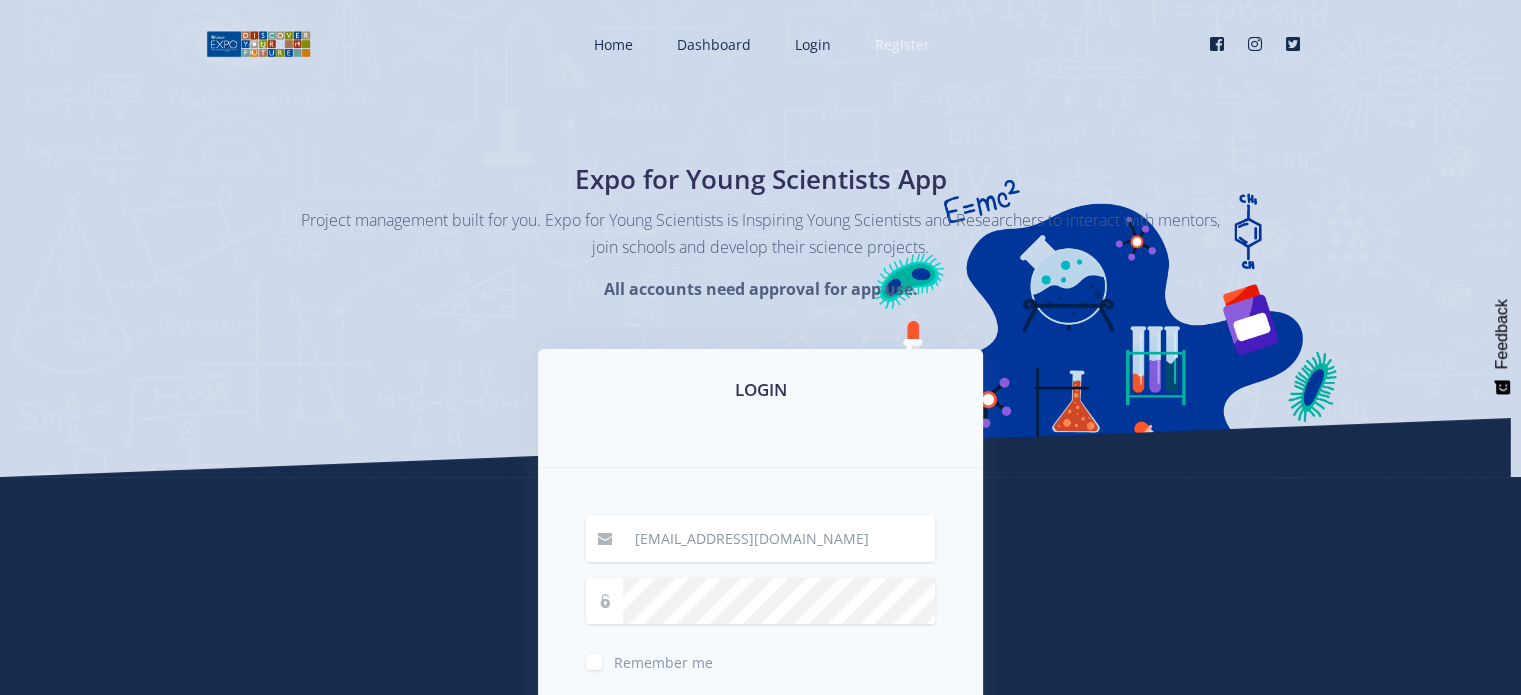 click on "Register" at bounding box center [902, 44] 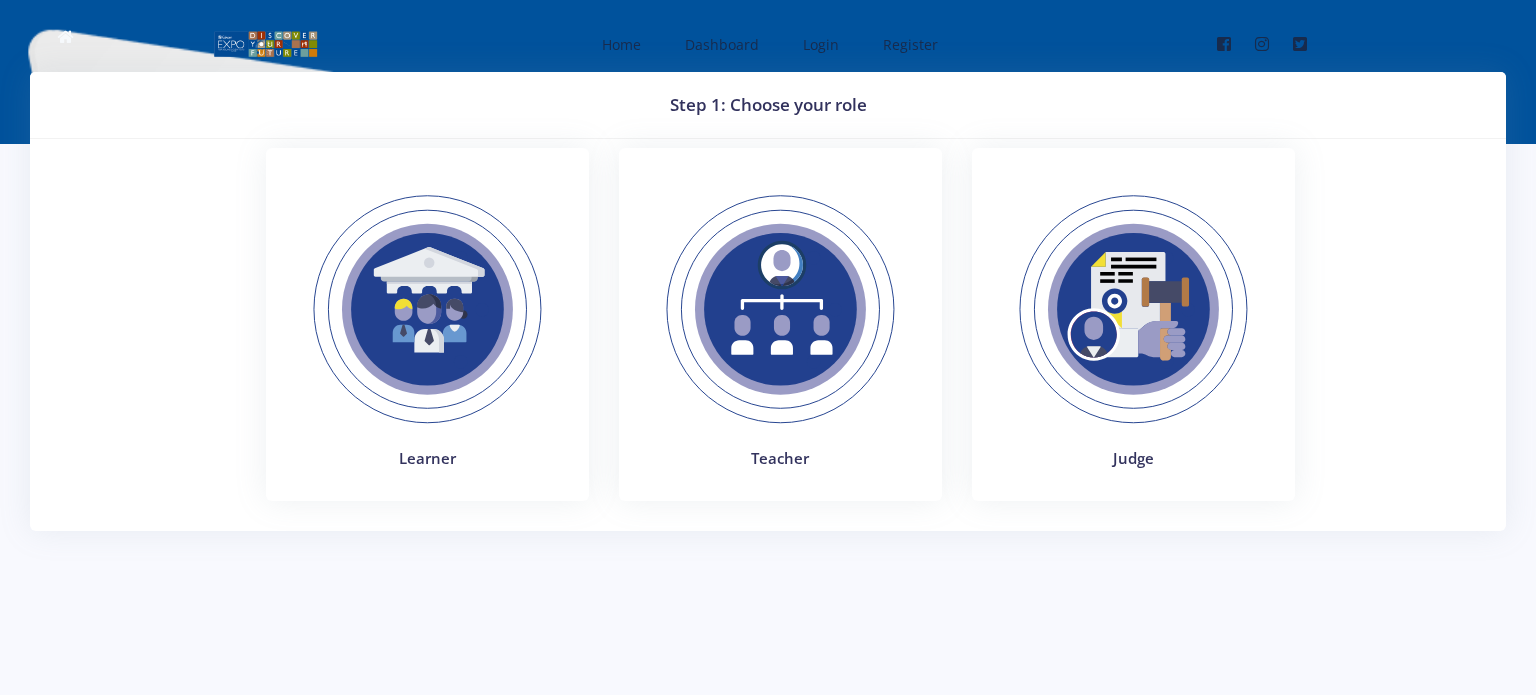 scroll, scrollTop: 0, scrollLeft: 0, axis: both 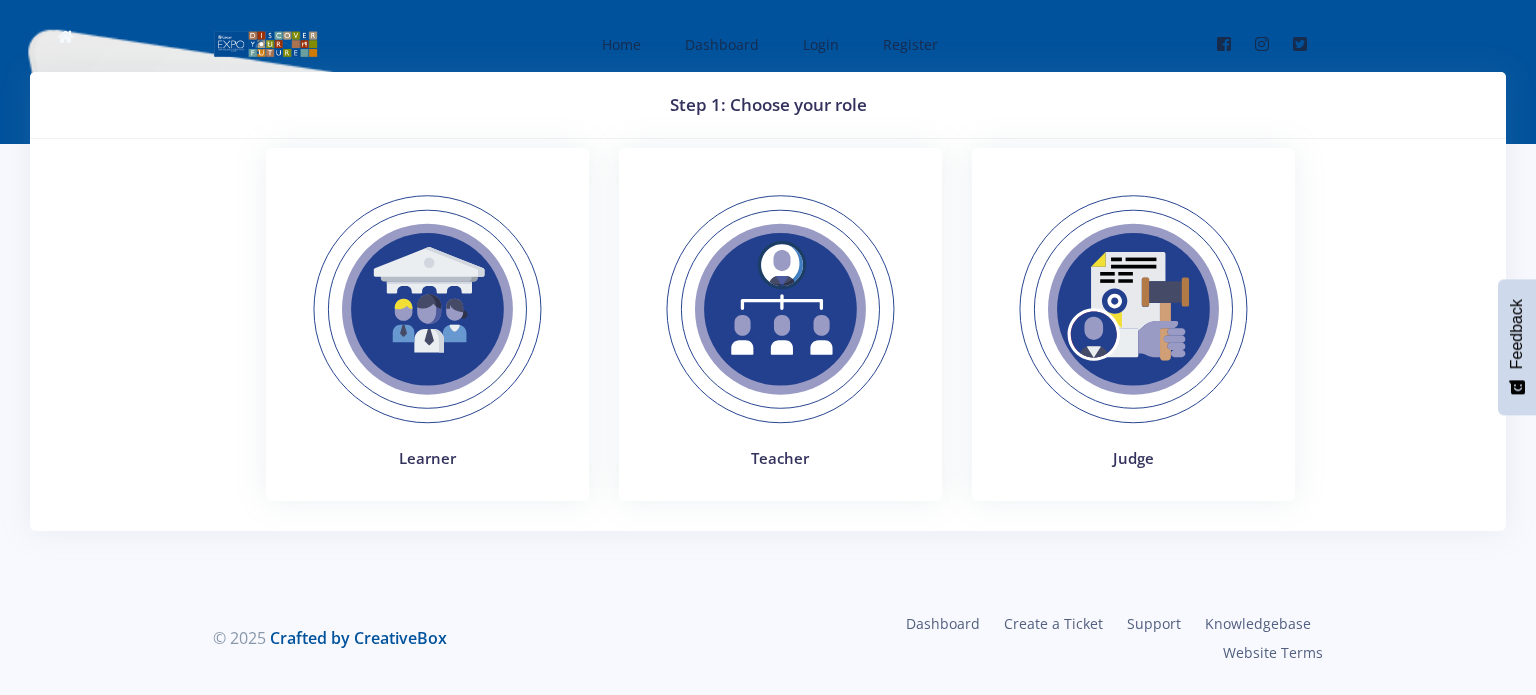 click at bounding box center (1133, 309) 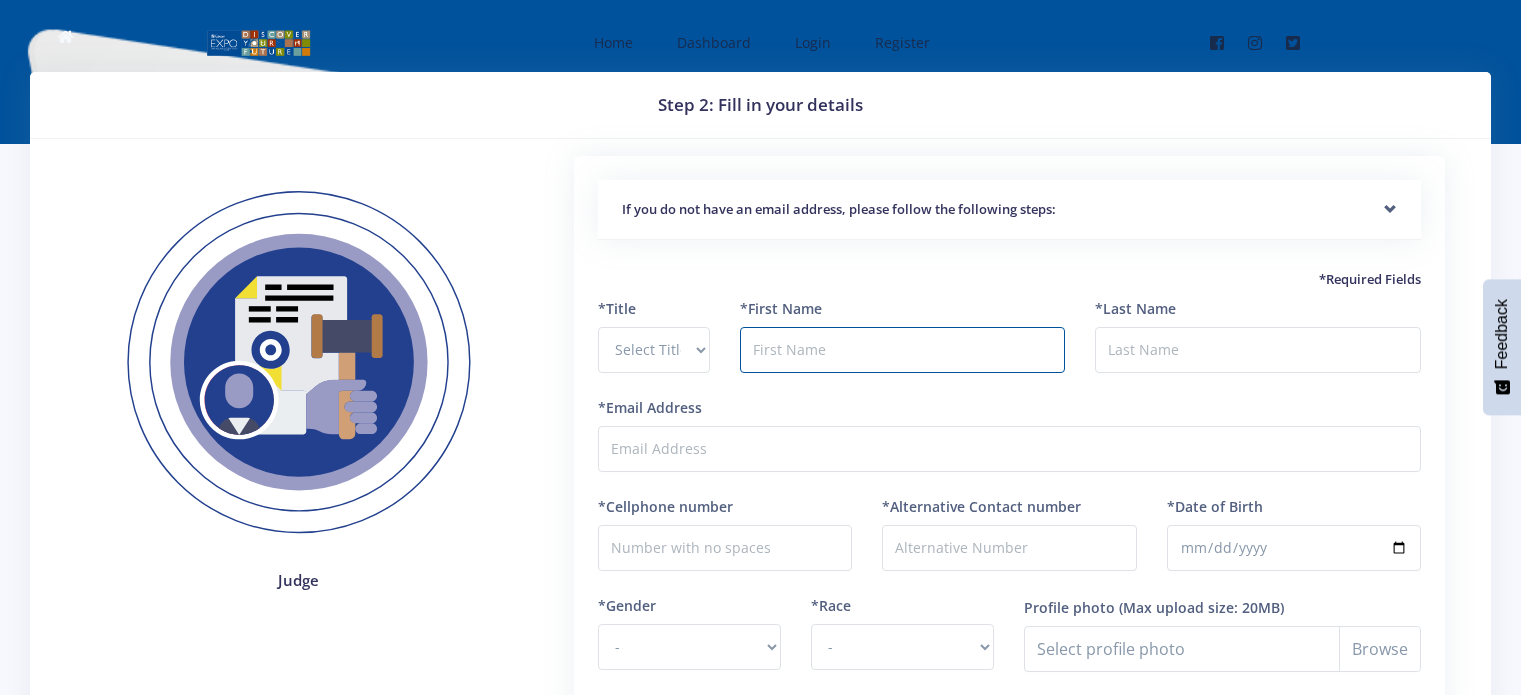 scroll, scrollTop: 0, scrollLeft: 0, axis: both 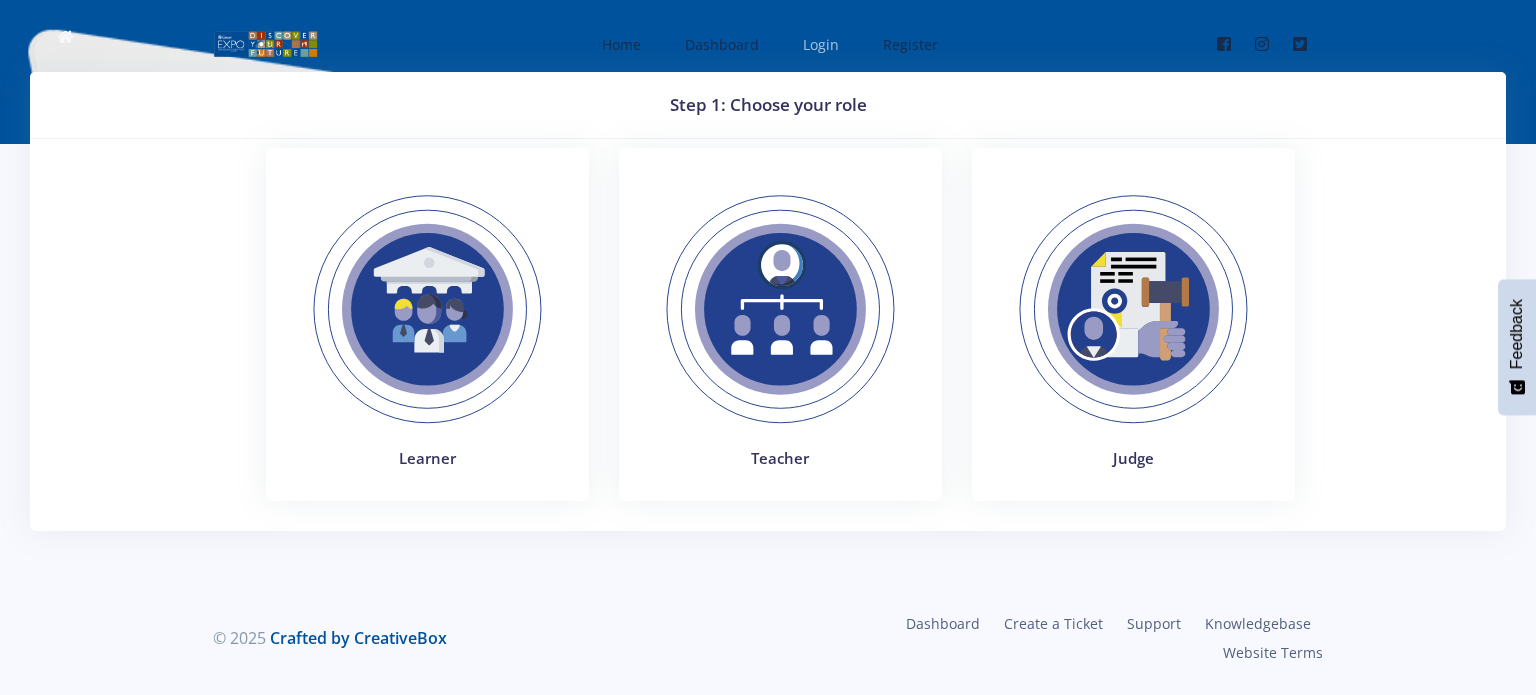 click on "Login" at bounding box center (821, 44) 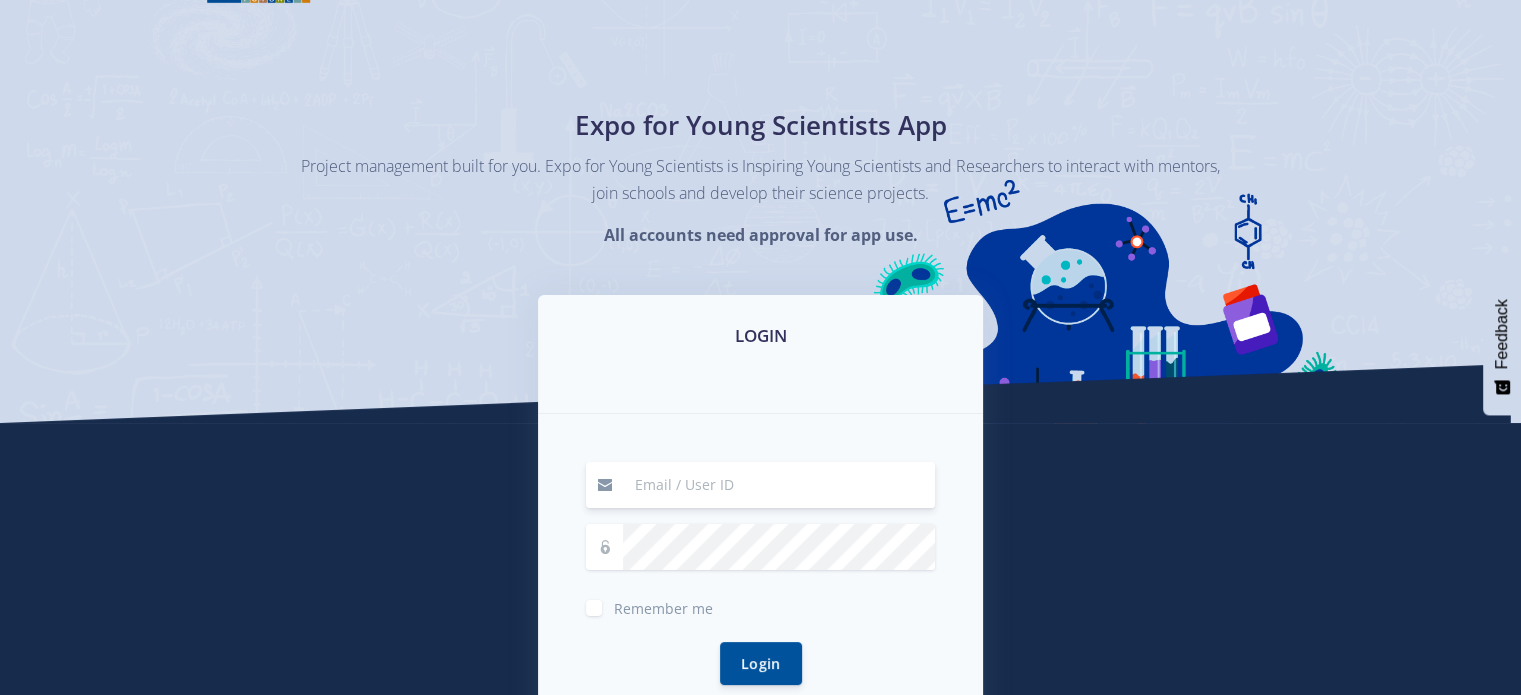 scroll, scrollTop: 100, scrollLeft: 0, axis: vertical 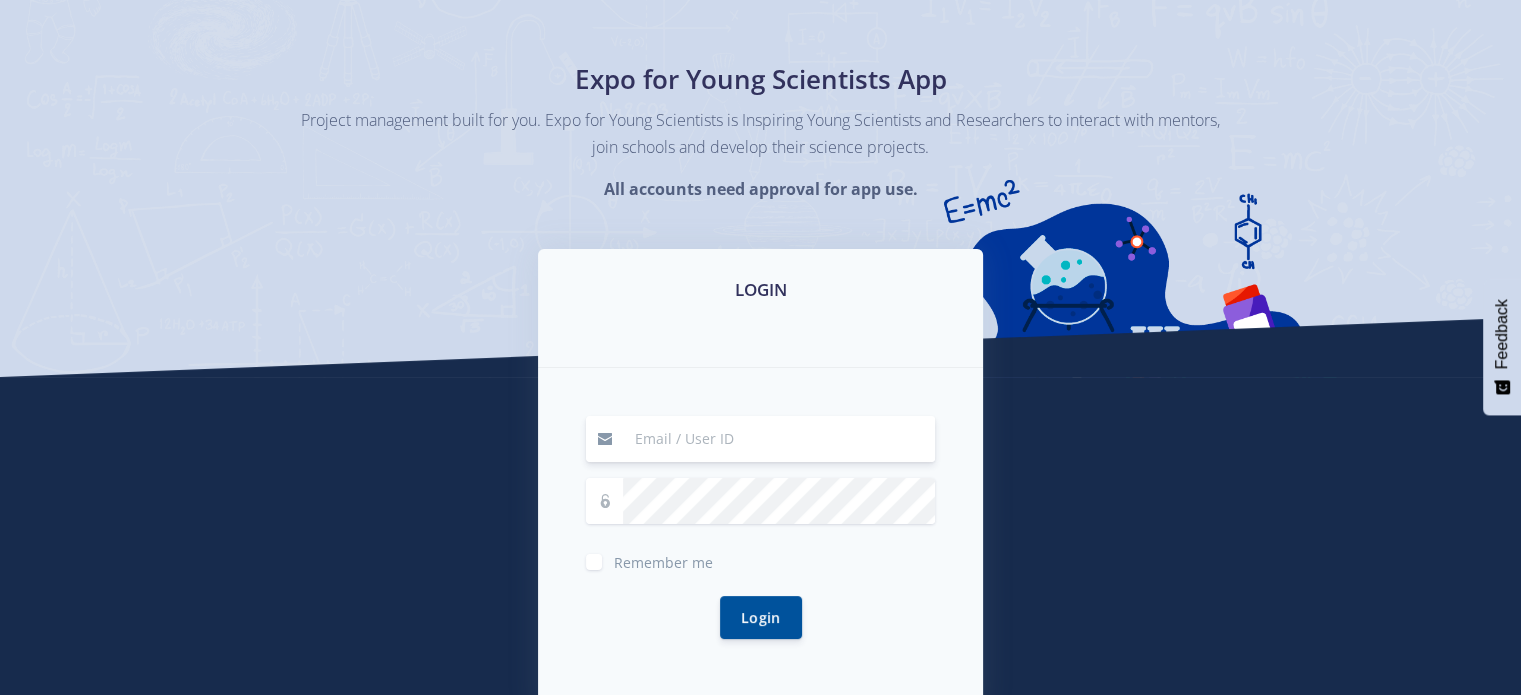 type on "innocent@exposcience.co.za" 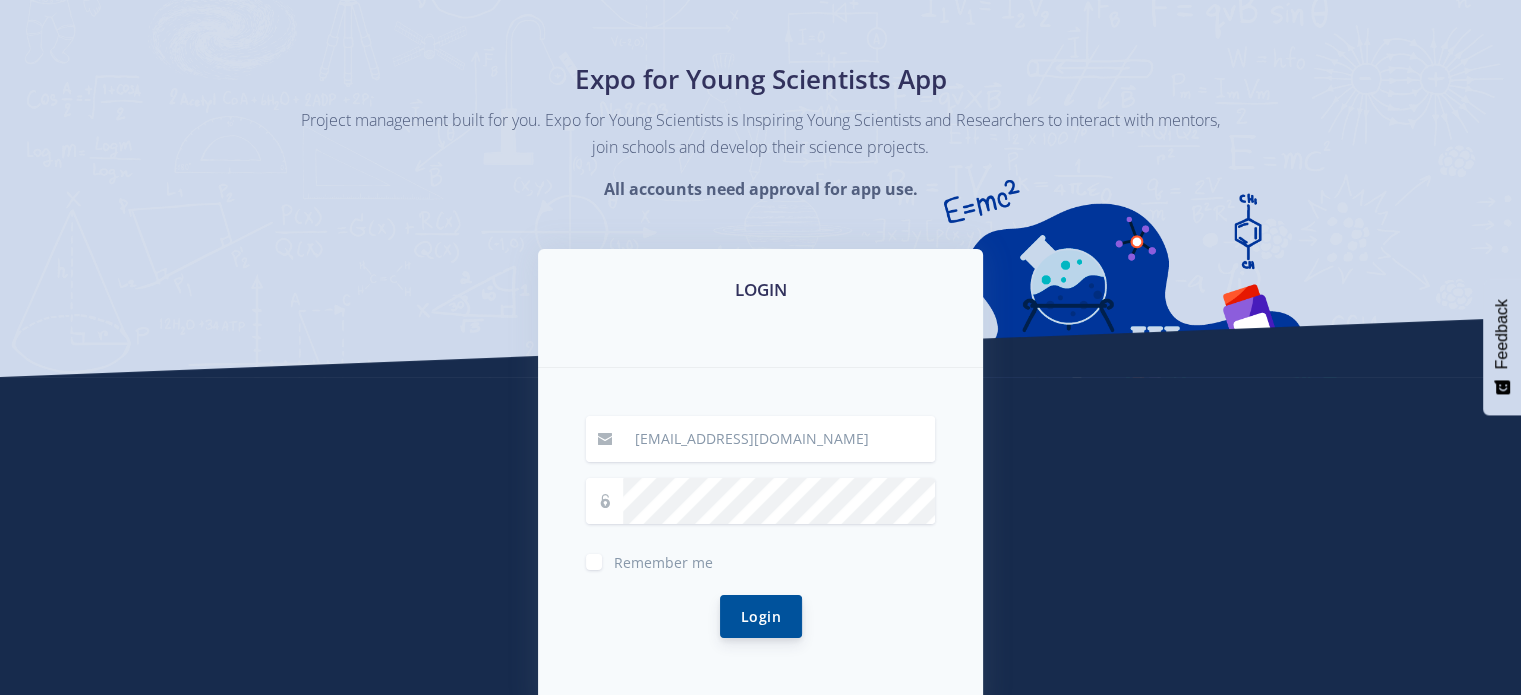 click on "Login" at bounding box center (761, 616) 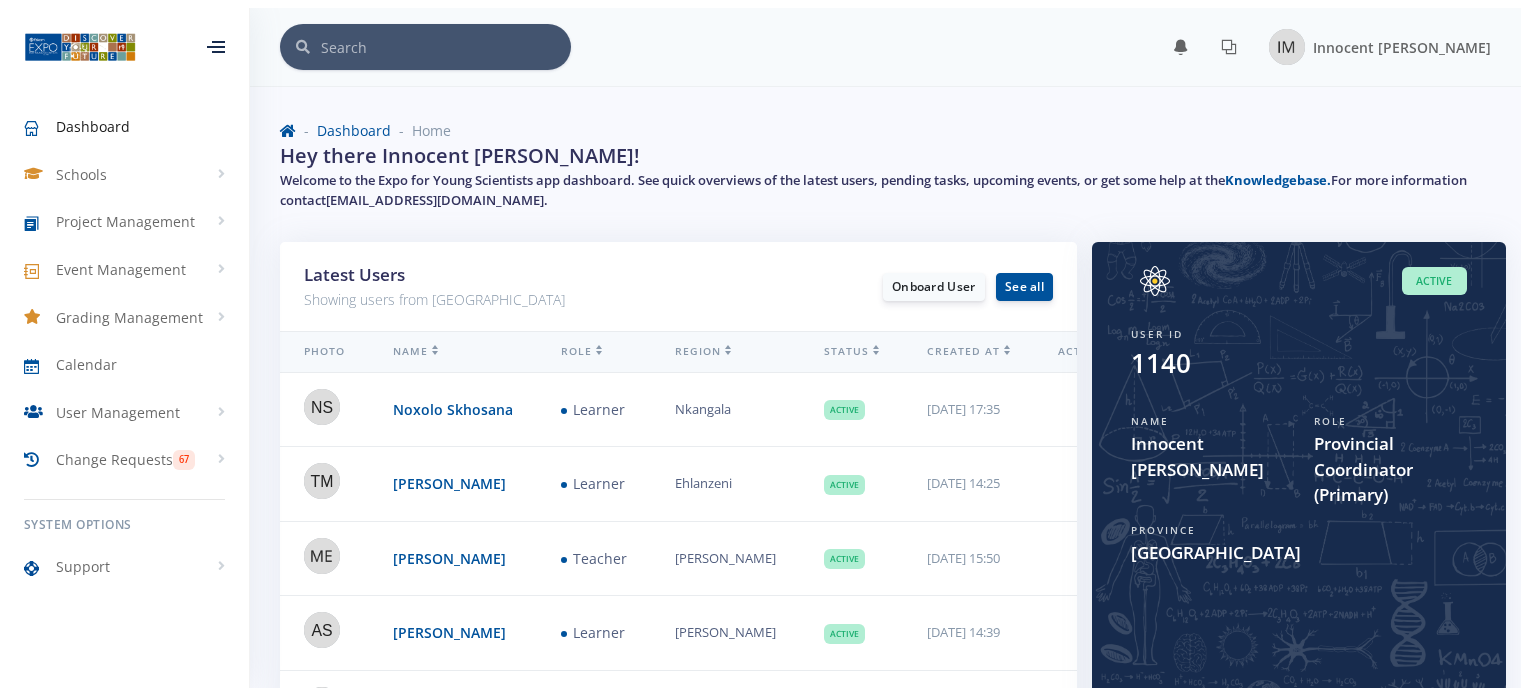 scroll, scrollTop: 0, scrollLeft: 0, axis: both 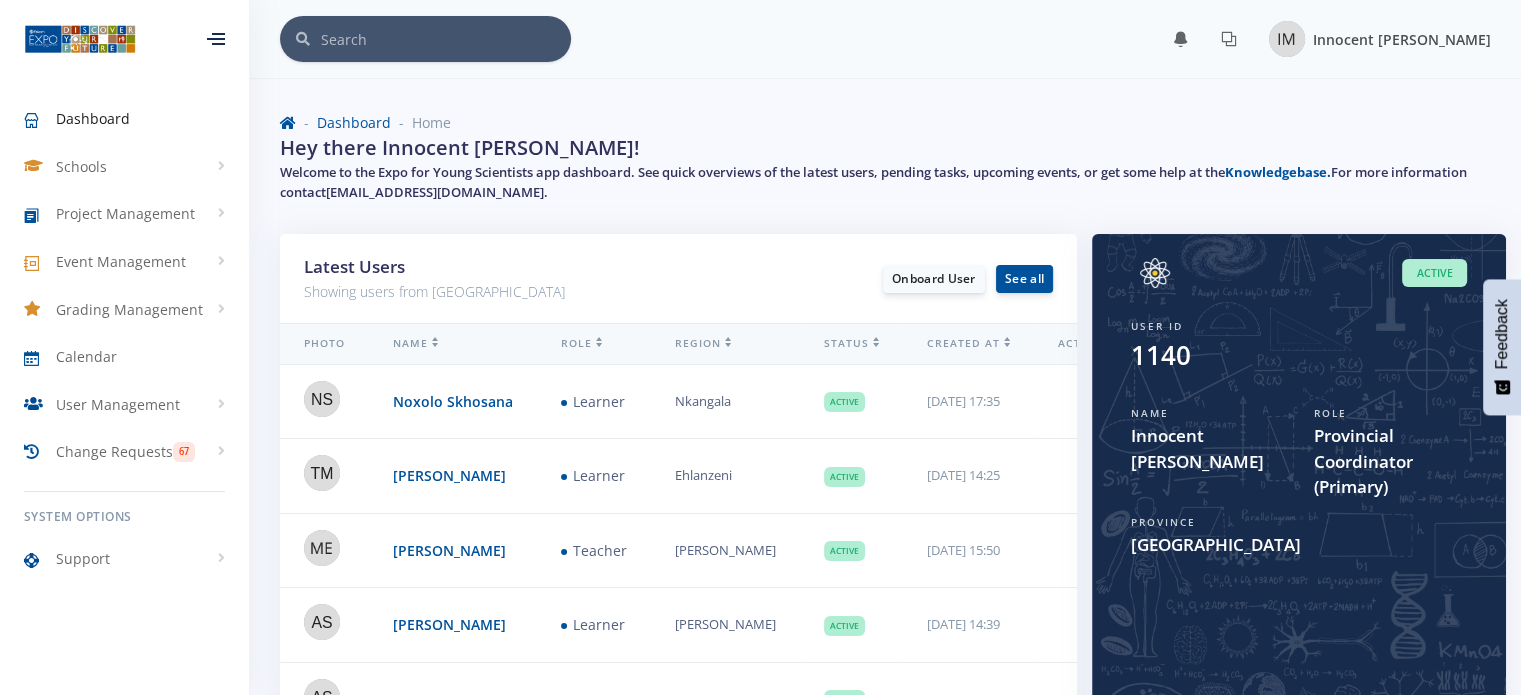 click at bounding box center [1287, 39] 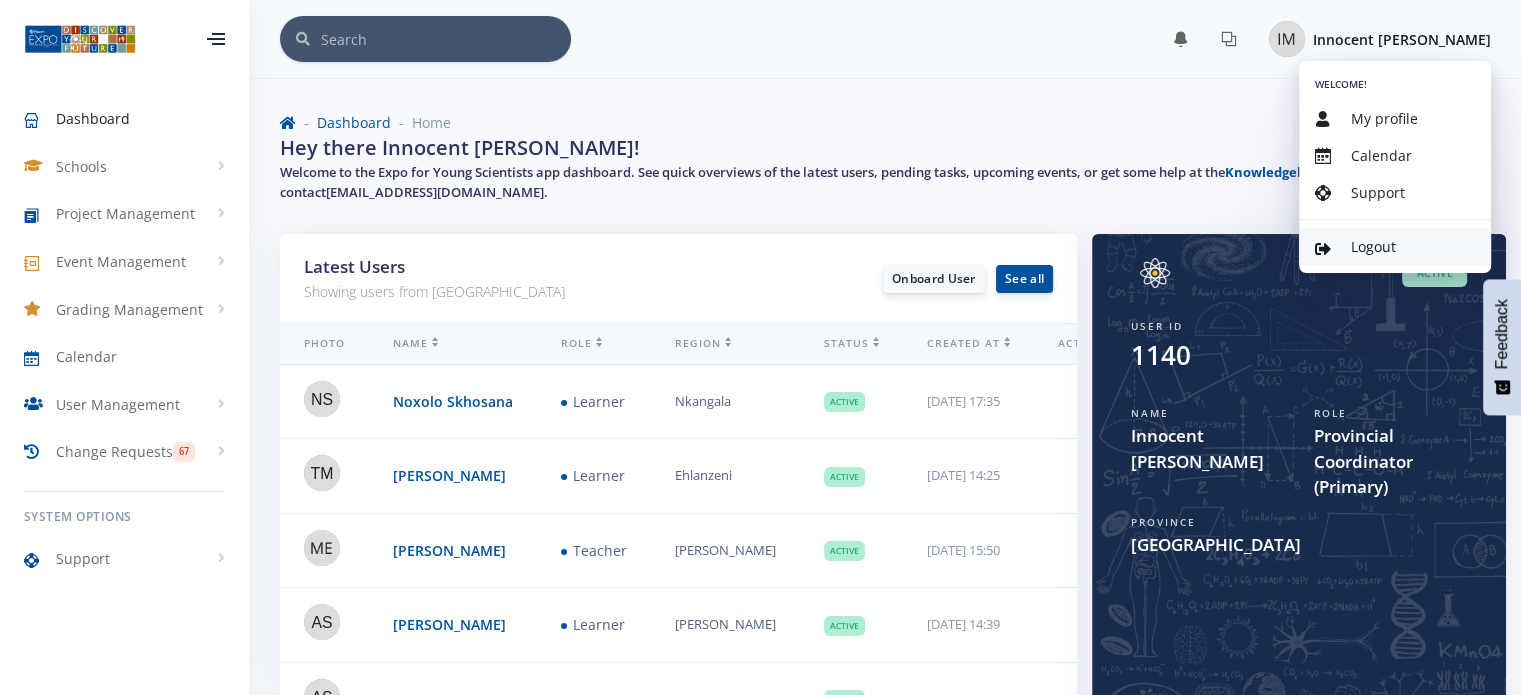 click on "Logout" at bounding box center (1373, 246) 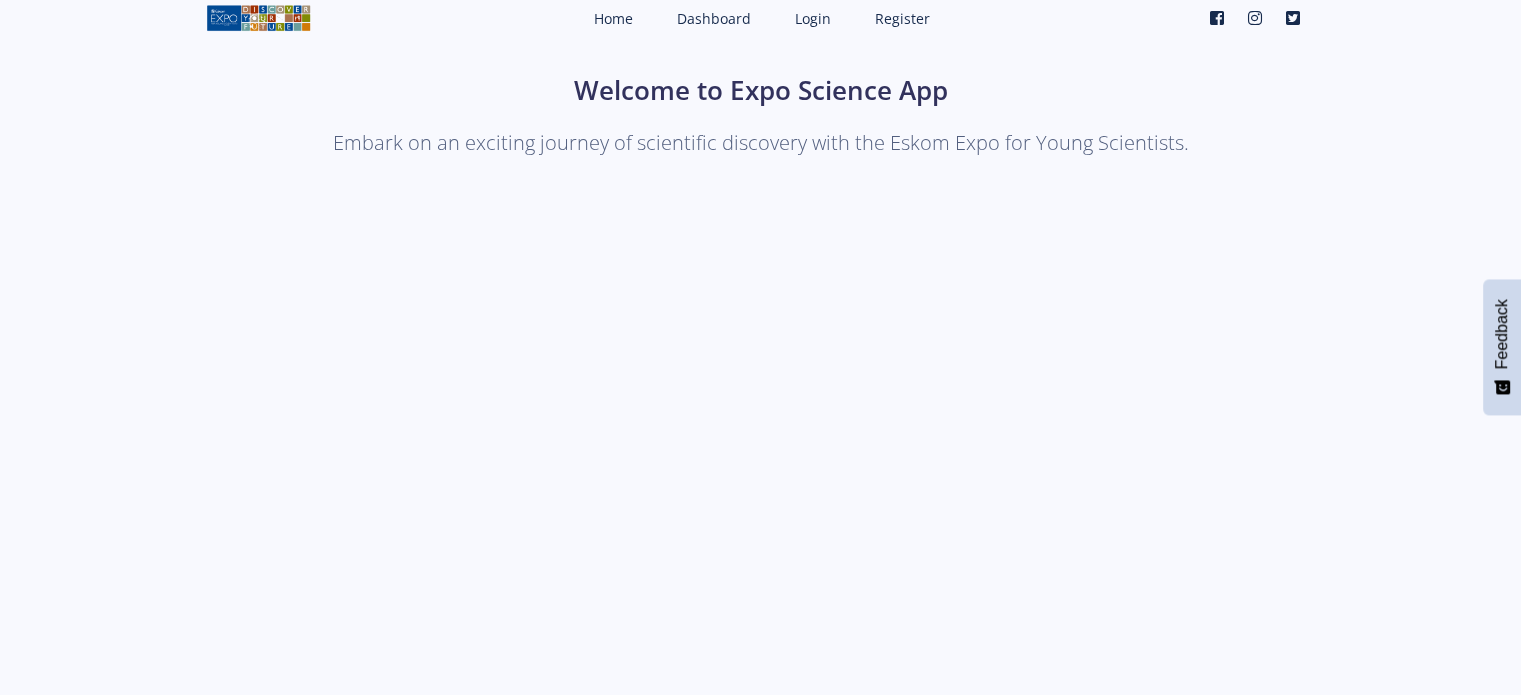 scroll, scrollTop: 0, scrollLeft: 0, axis: both 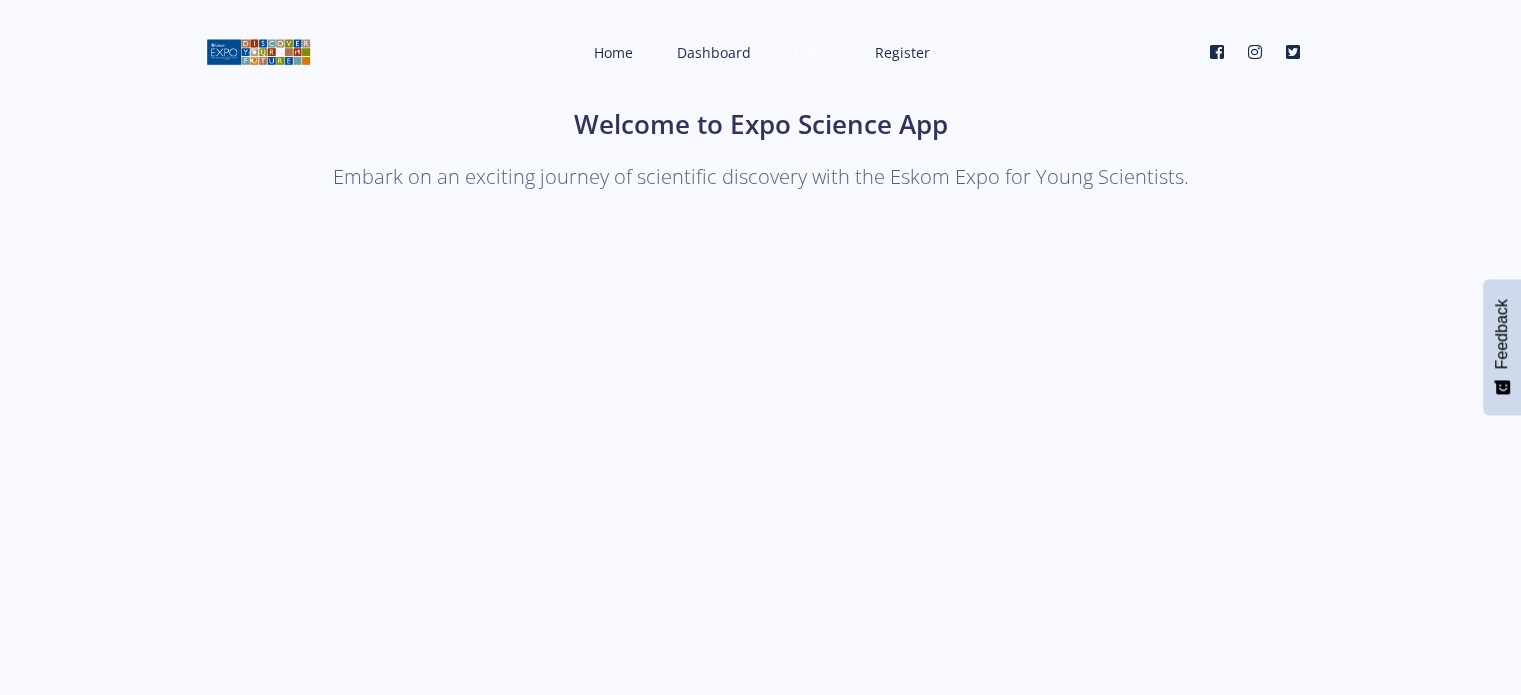 click on "Login" at bounding box center [813, 52] 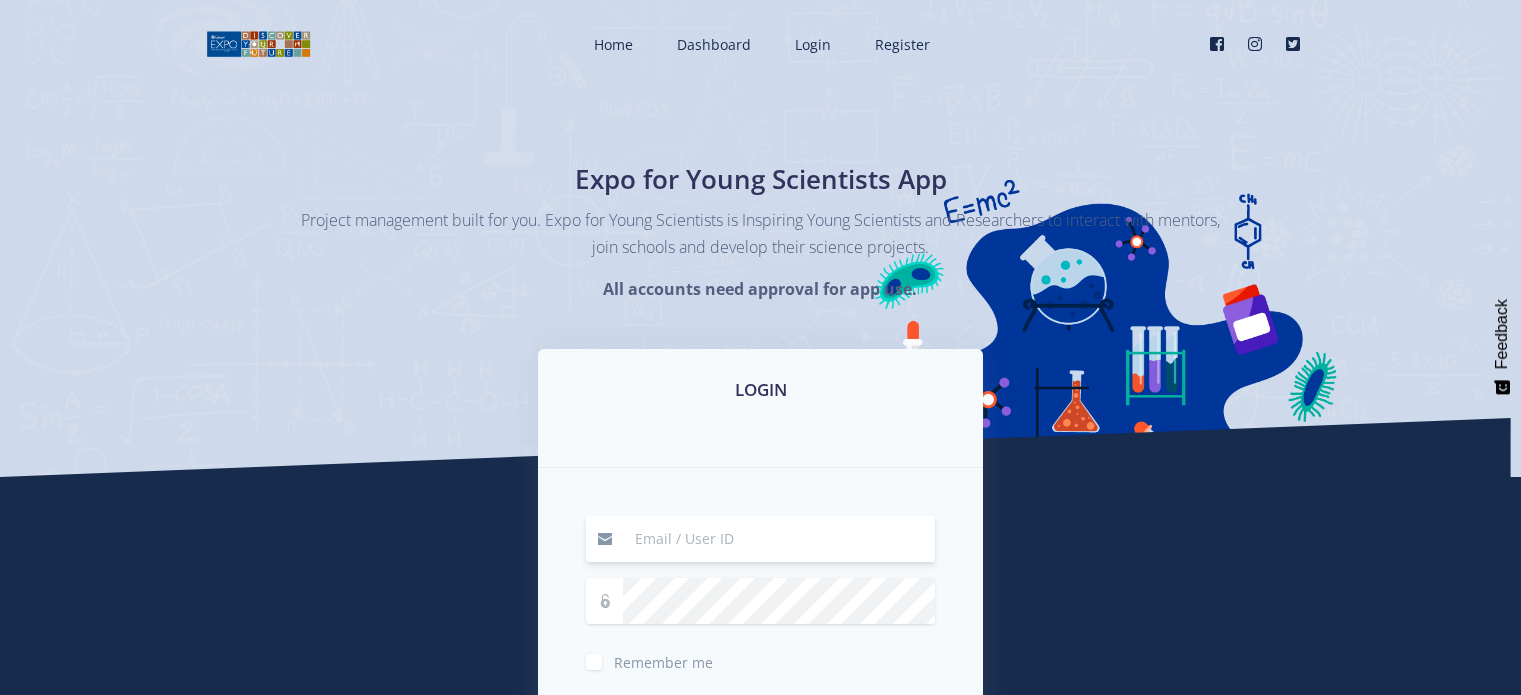 scroll, scrollTop: 0, scrollLeft: 0, axis: both 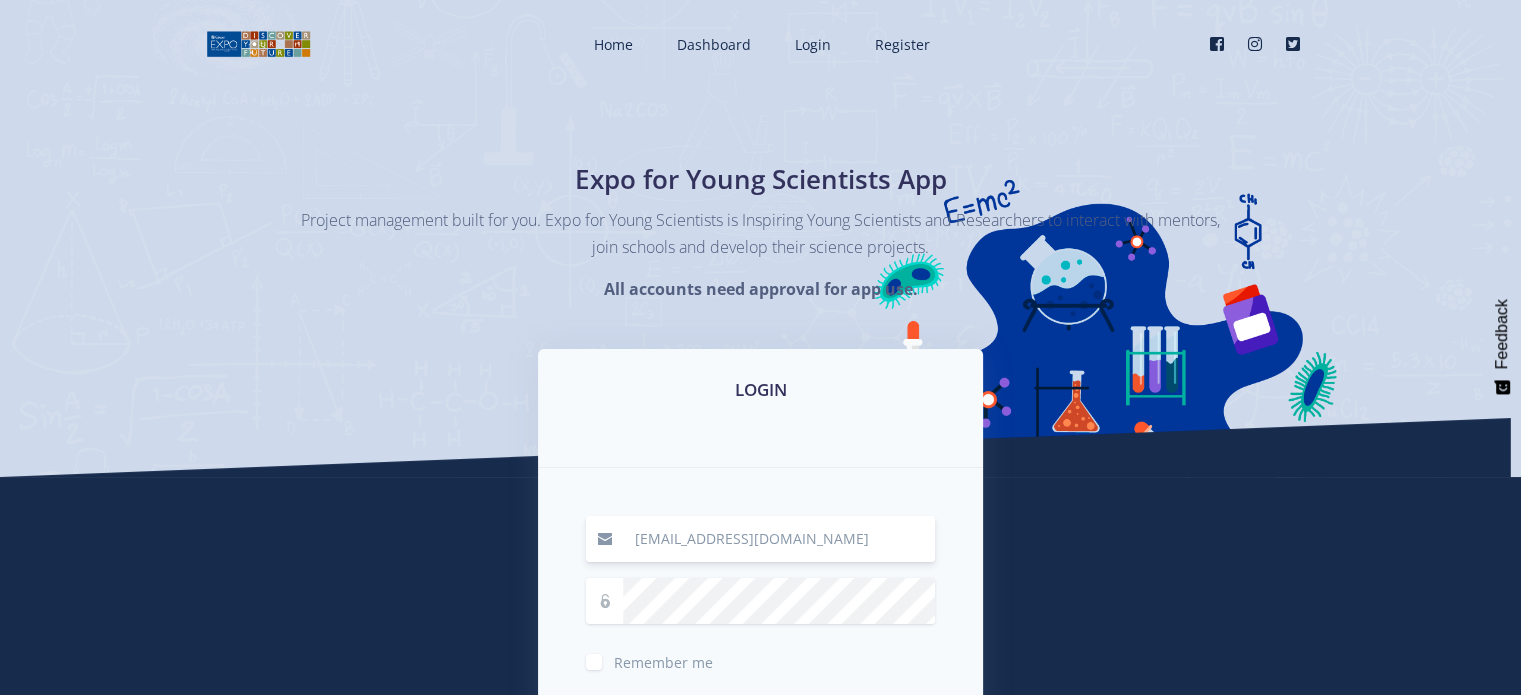 drag, startPoint x: 823, startPoint y: 536, endPoint x: 674, endPoint y: 541, distance: 149.08386 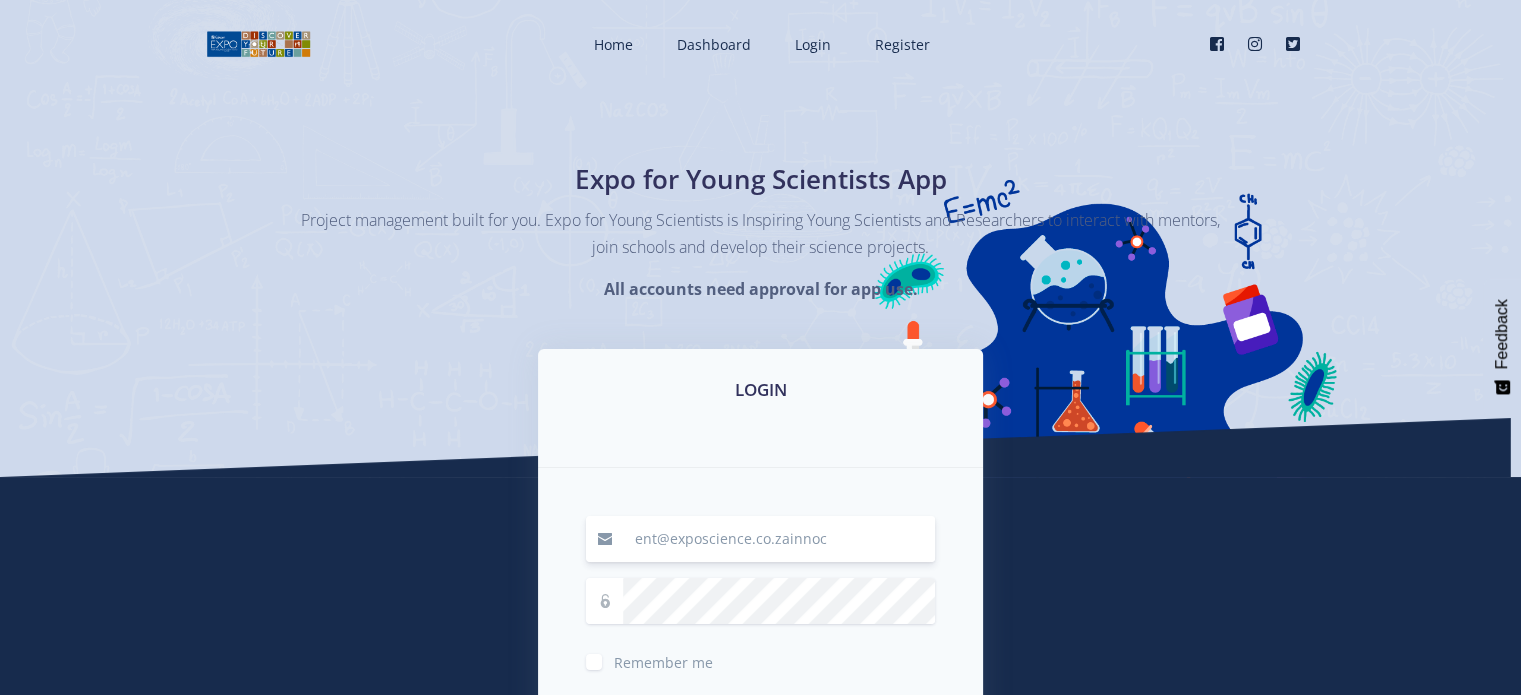 drag, startPoint x: 786, startPoint y: 538, endPoint x: 615, endPoint y: 547, distance: 171.23668 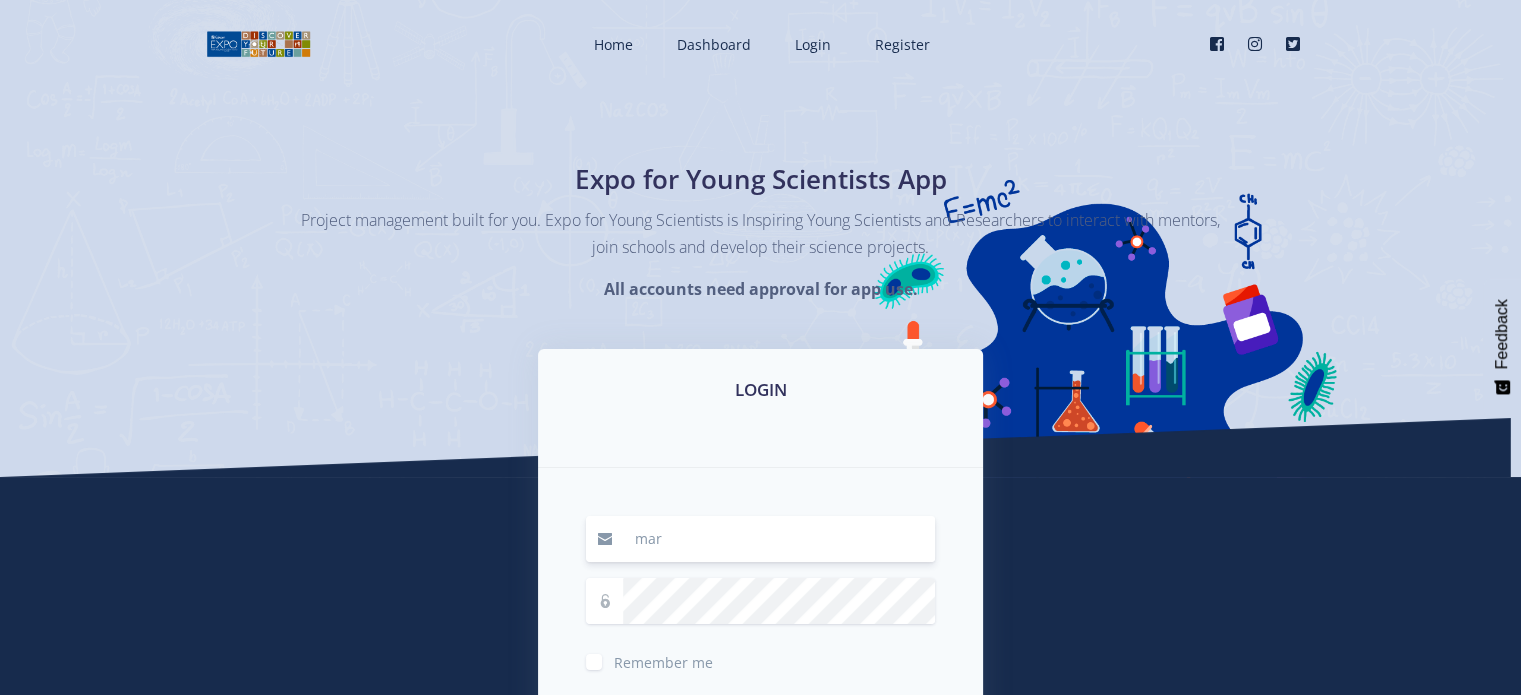 type on "[EMAIL_ADDRESS][DOMAIN_NAME]" 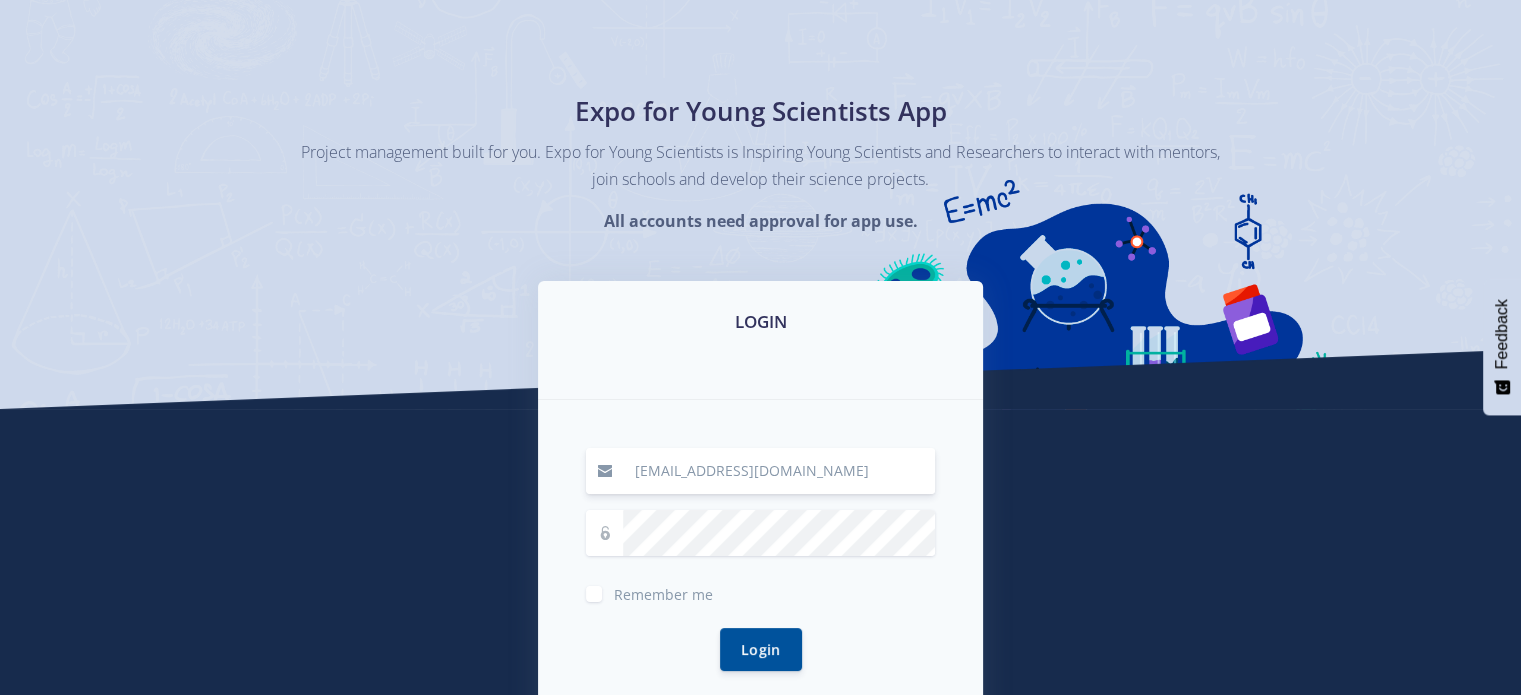 scroll, scrollTop: 100, scrollLeft: 0, axis: vertical 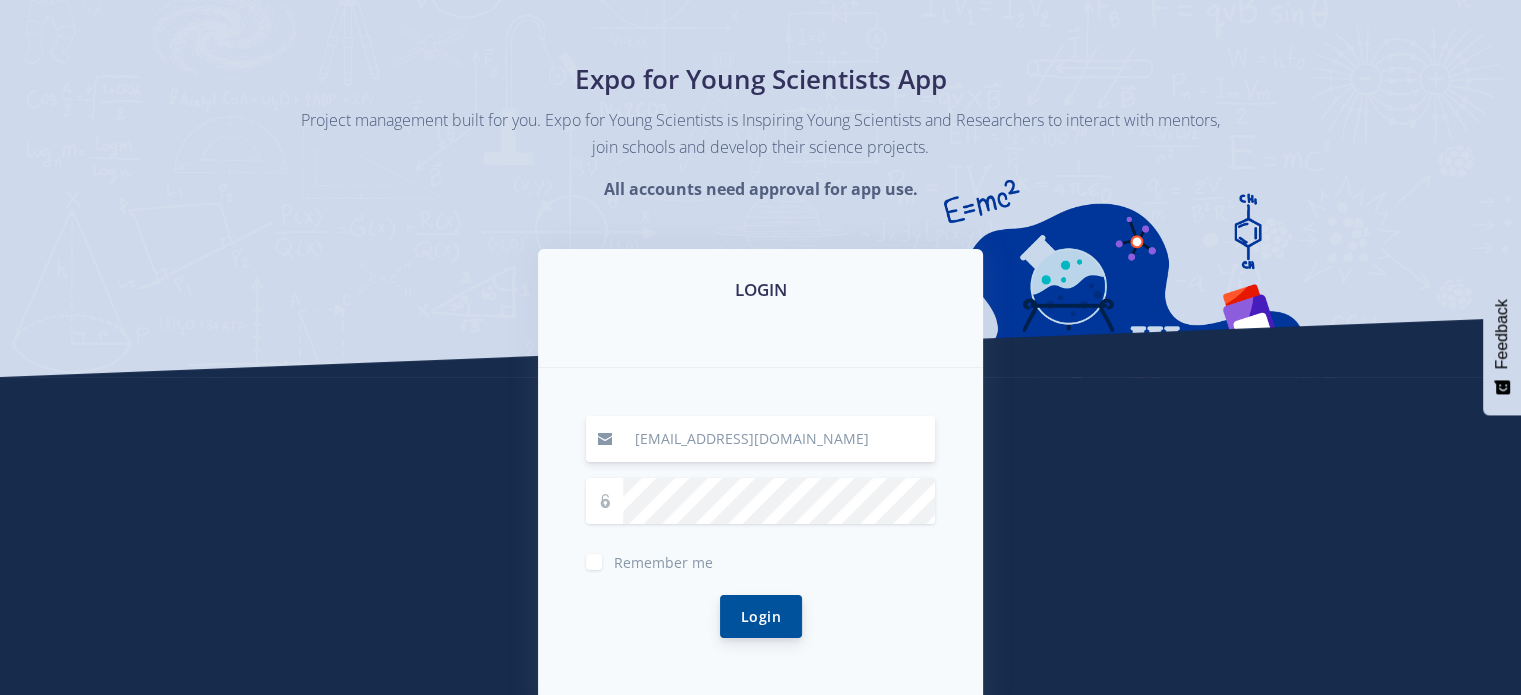 click on "Login" at bounding box center [761, 616] 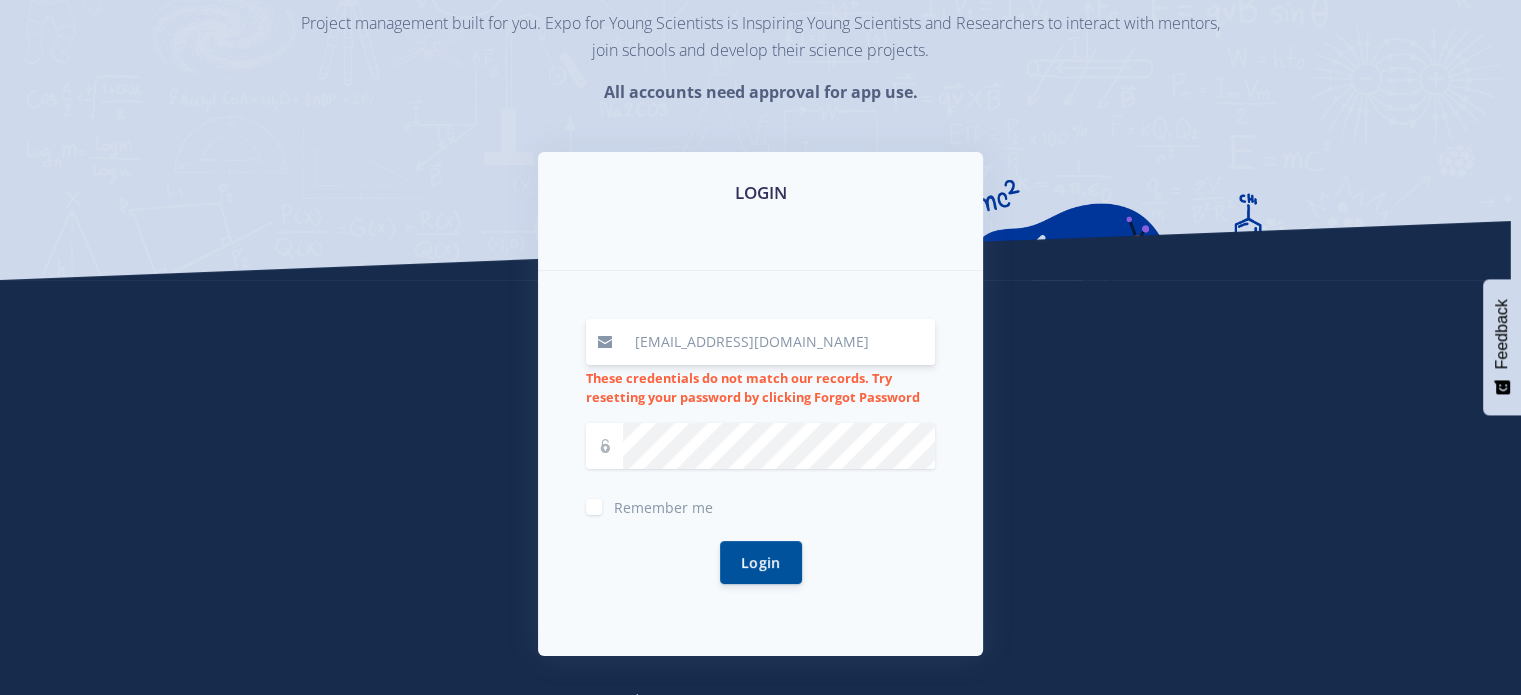 scroll, scrollTop: 200, scrollLeft: 0, axis: vertical 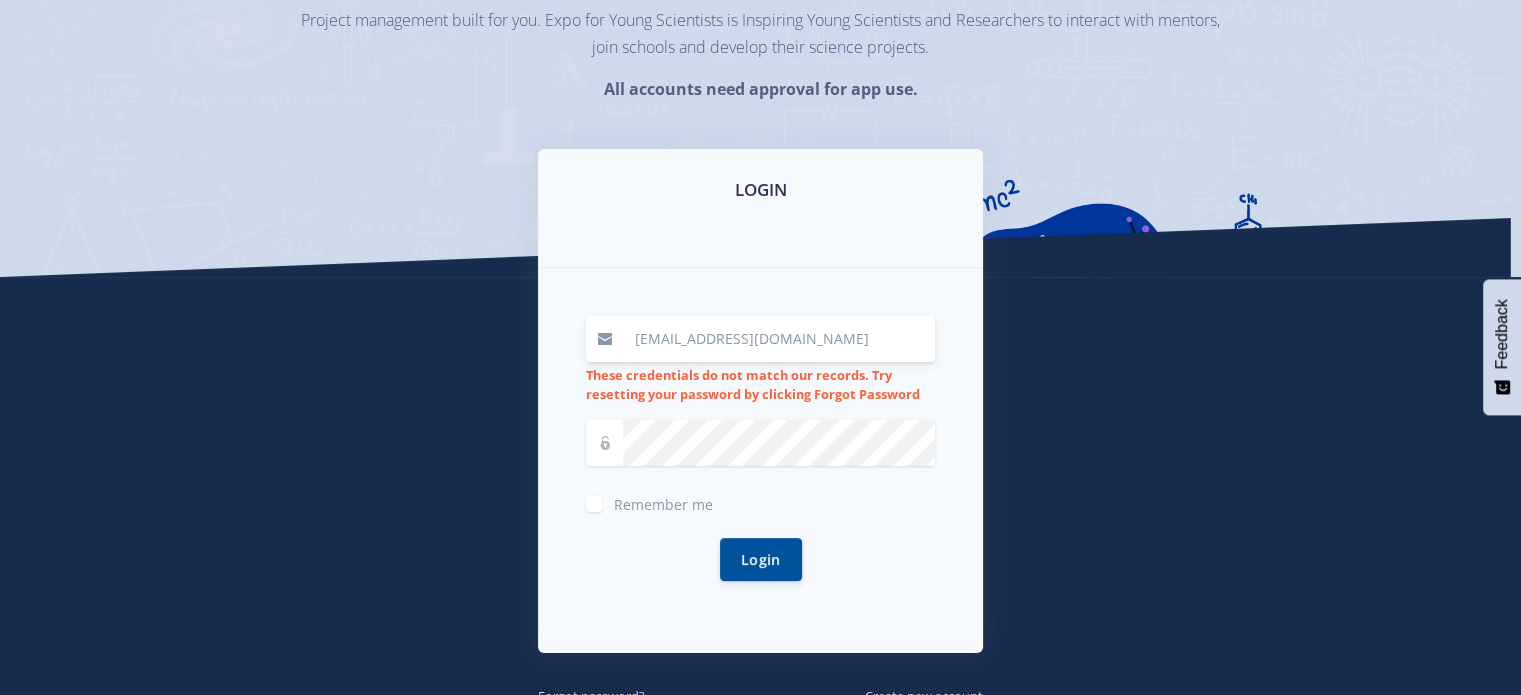 click on "[EMAIL_ADDRESS][DOMAIN_NAME]" at bounding box center [779, 339] 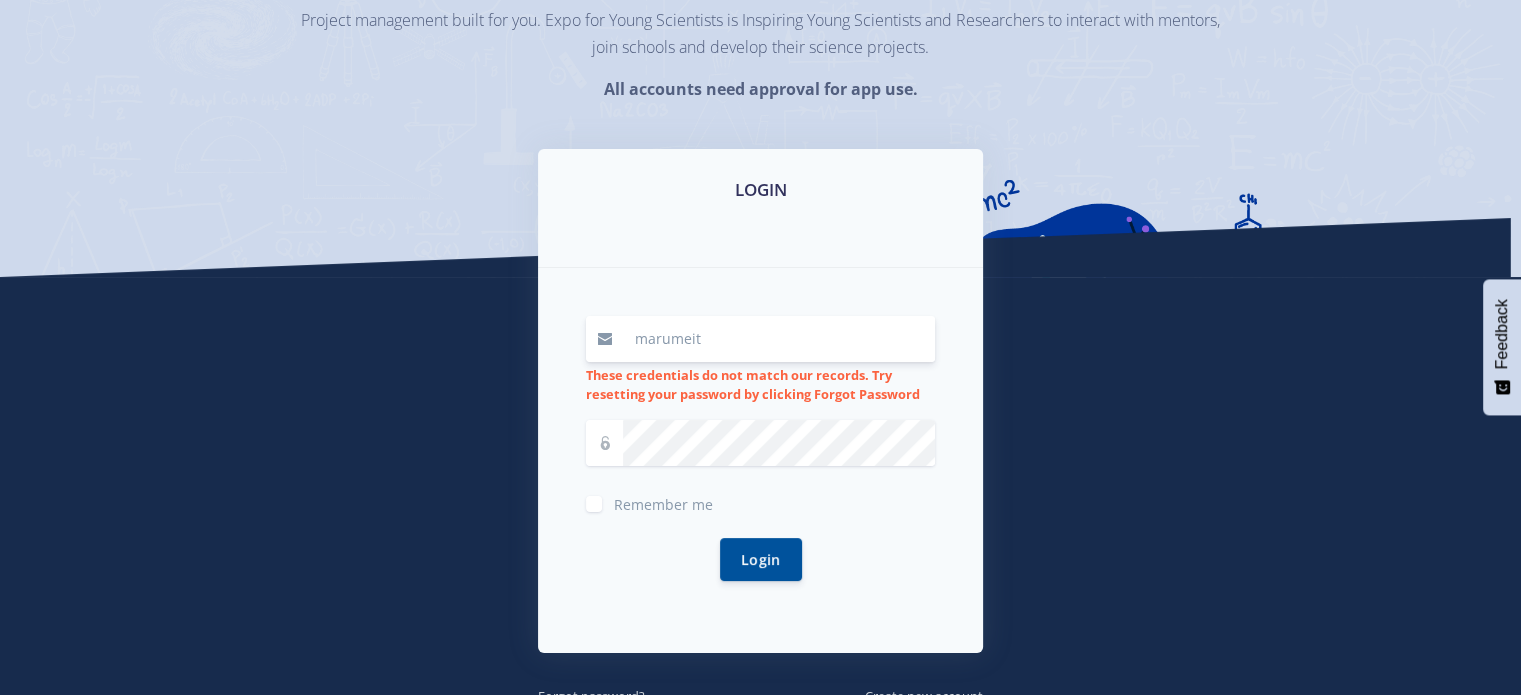 type on "[EMAIL_ADDRESS][DOMAIN_NAME]" 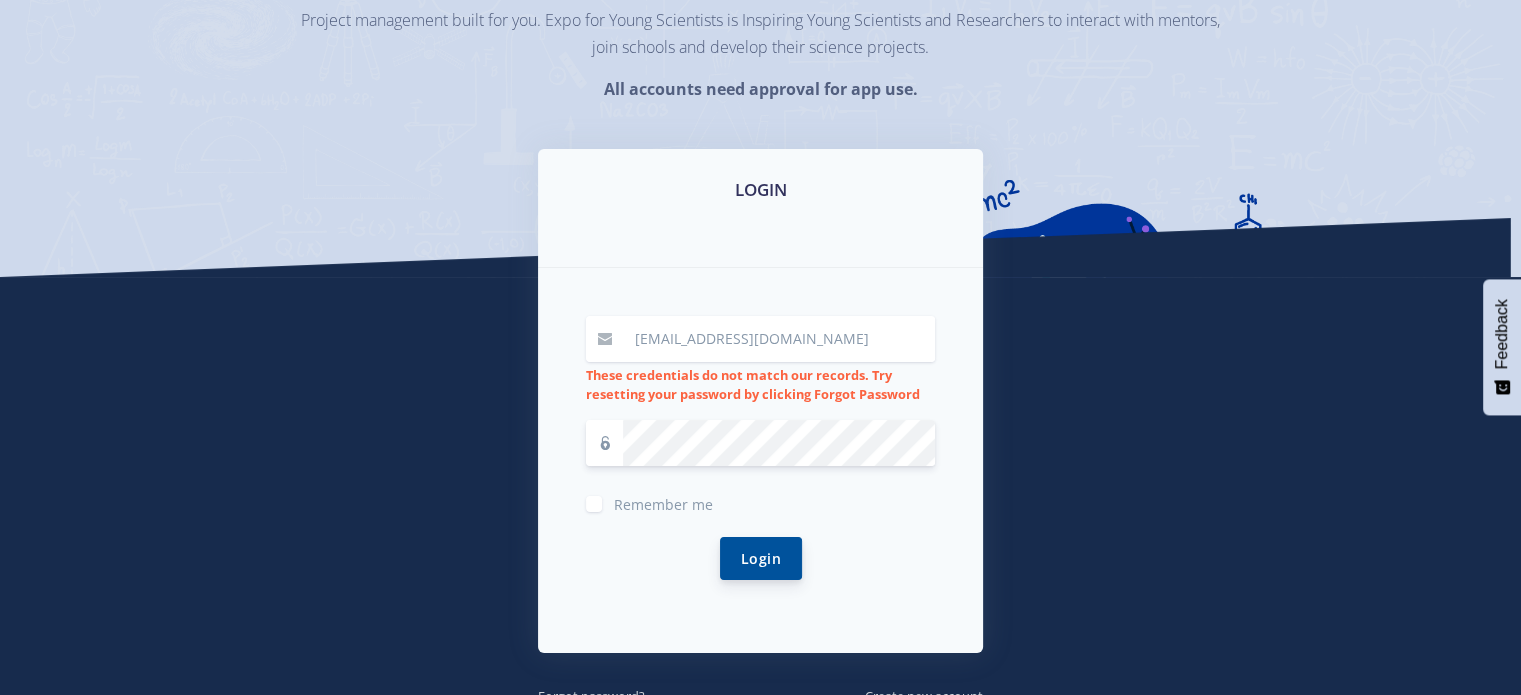 click on "Login" at bounding box center (761, 558) 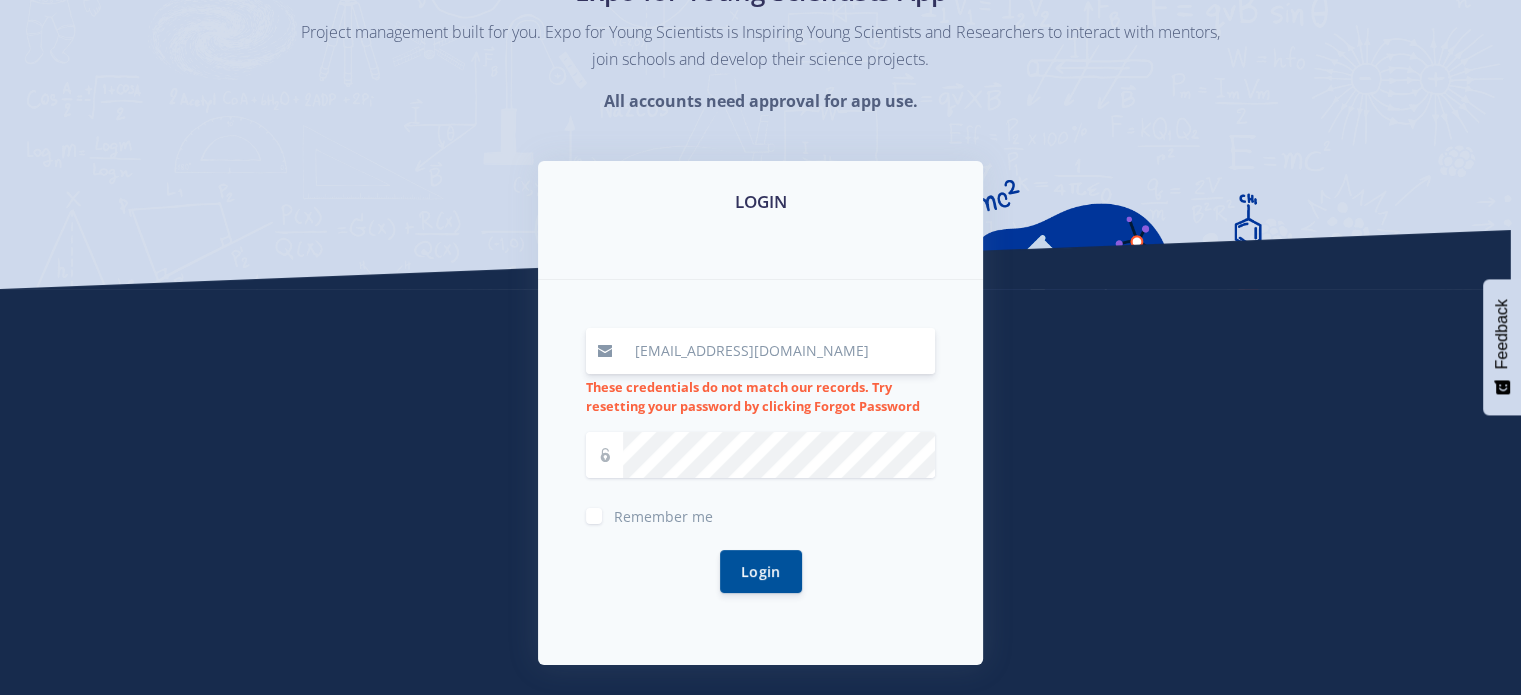 scroll, scrollTop: 200, scrollLeft: 0, axis: vertical 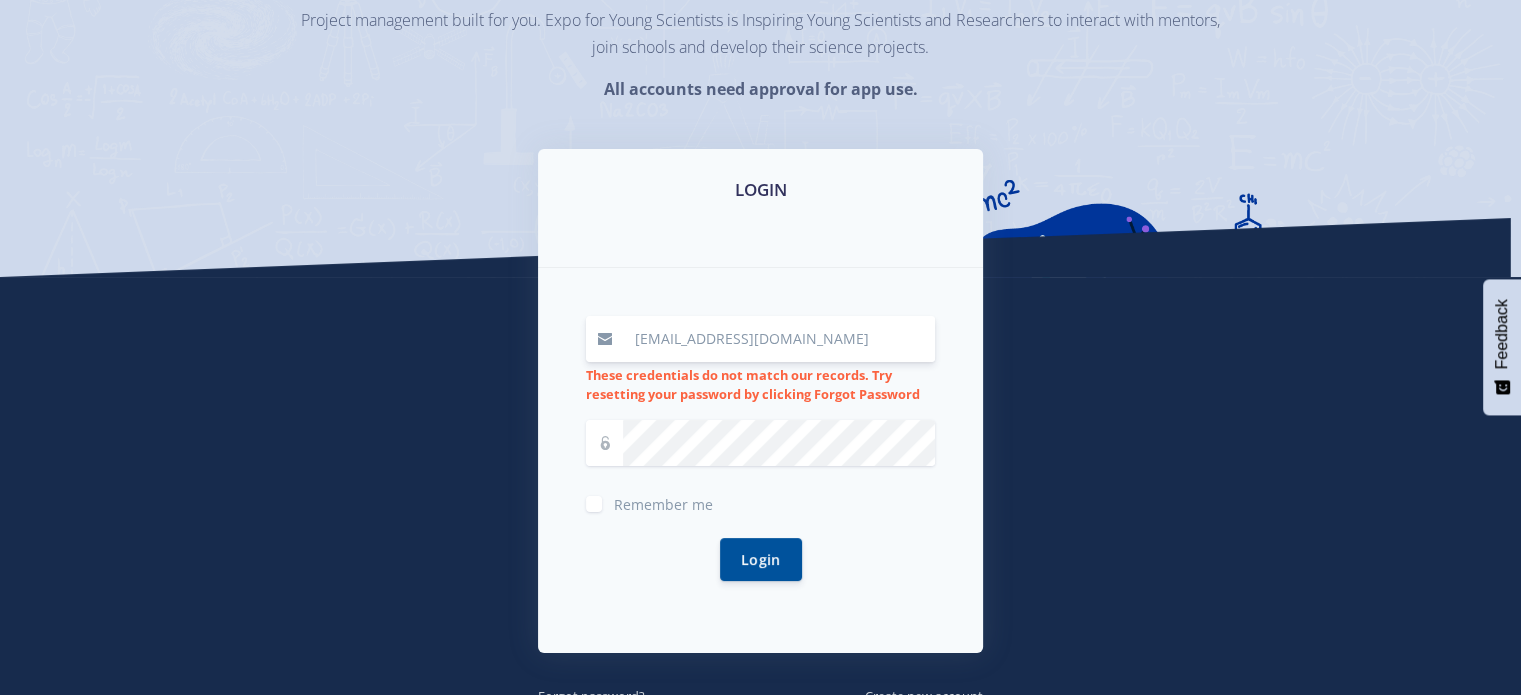 click on "[EMAIL_ADDRESS][DOMAIN_NAME]" at bounding box center [779, 339] 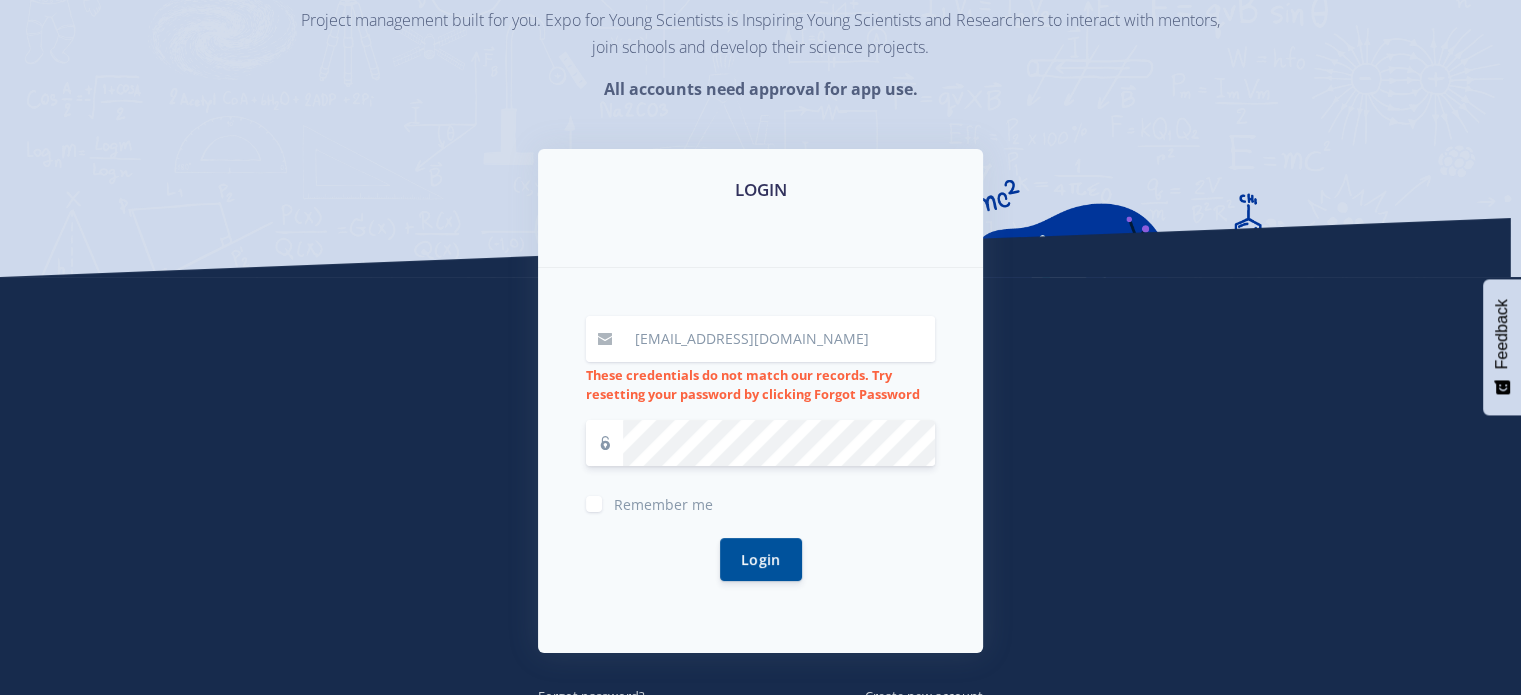 click on "[EMAIL_ADDRESS][DOMAIN_NAME]" at bounding box center (779, 339) 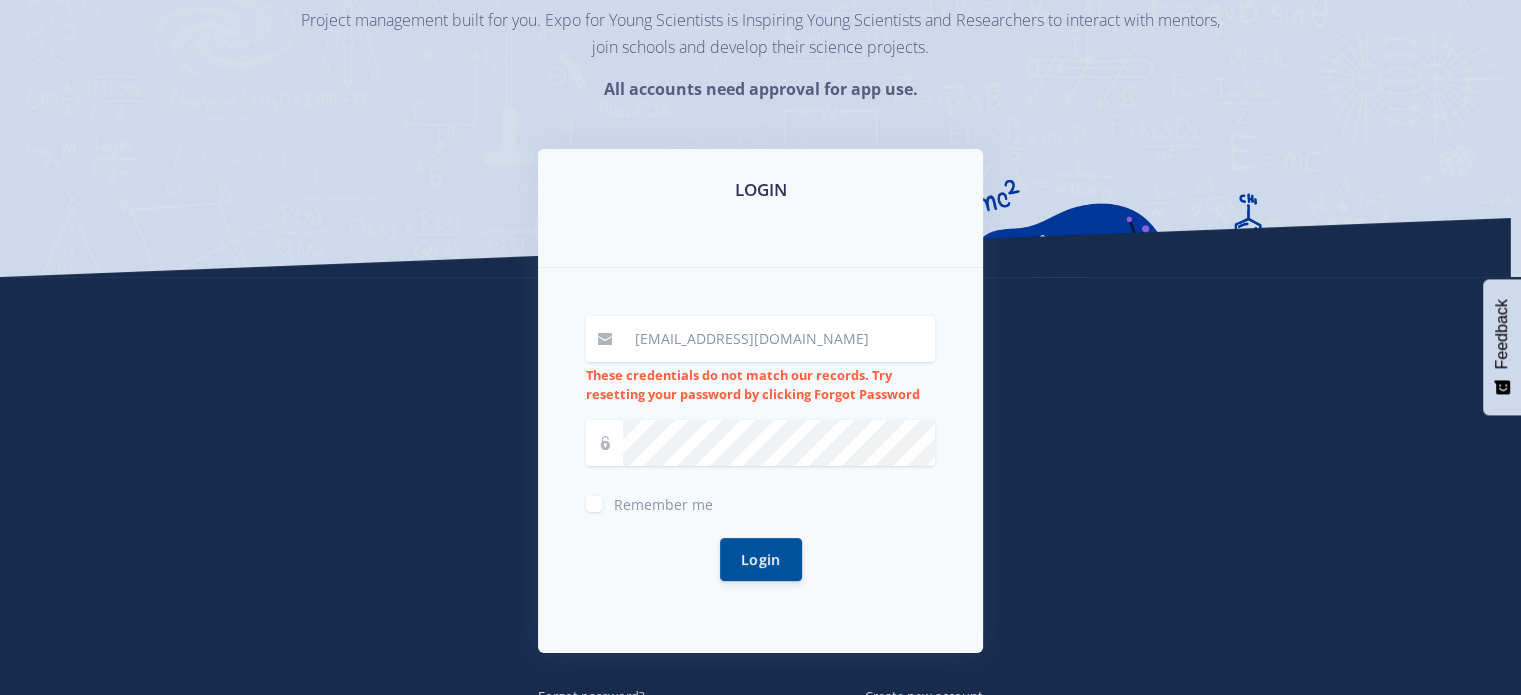 click on "Expo for Young Scientists App
Project management built for you. Expo for Young Scientists is Inspiring Young Scientists and Researchers to interact with mentors, join schools and develop their science projects.
All accounts need approval for app use." at bounding box center [760, 38] 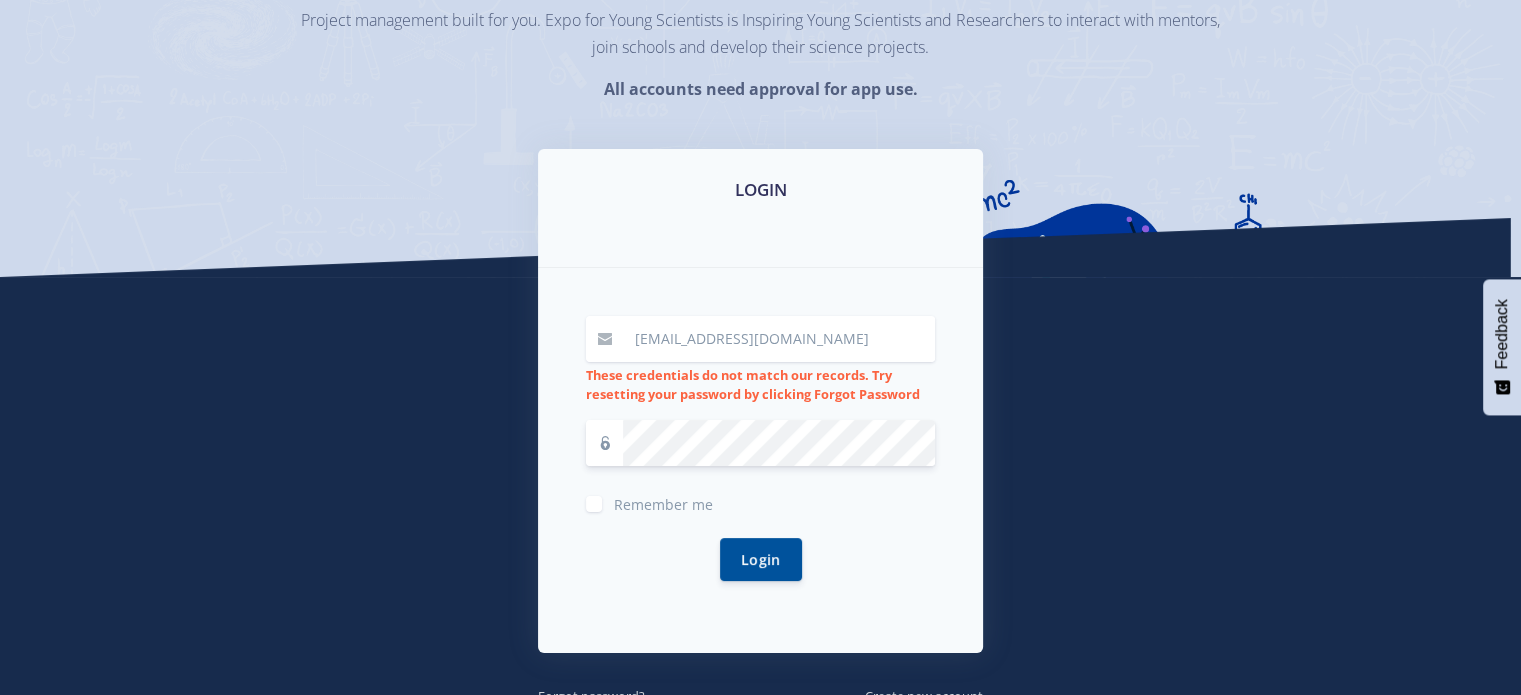 click on "Login" at bounding box center (761, 559) 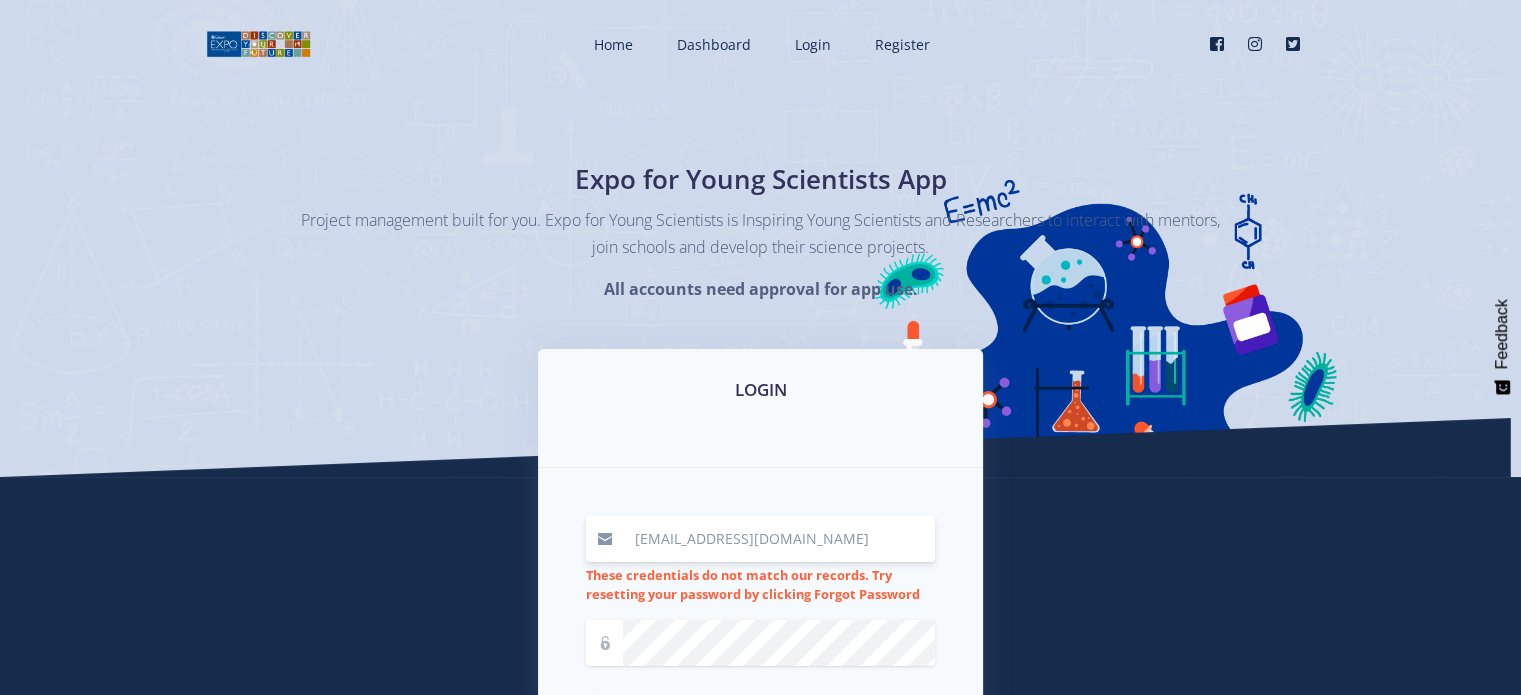 scroll, scrollTop: 200, scrollLeft: 0, axis: vertical 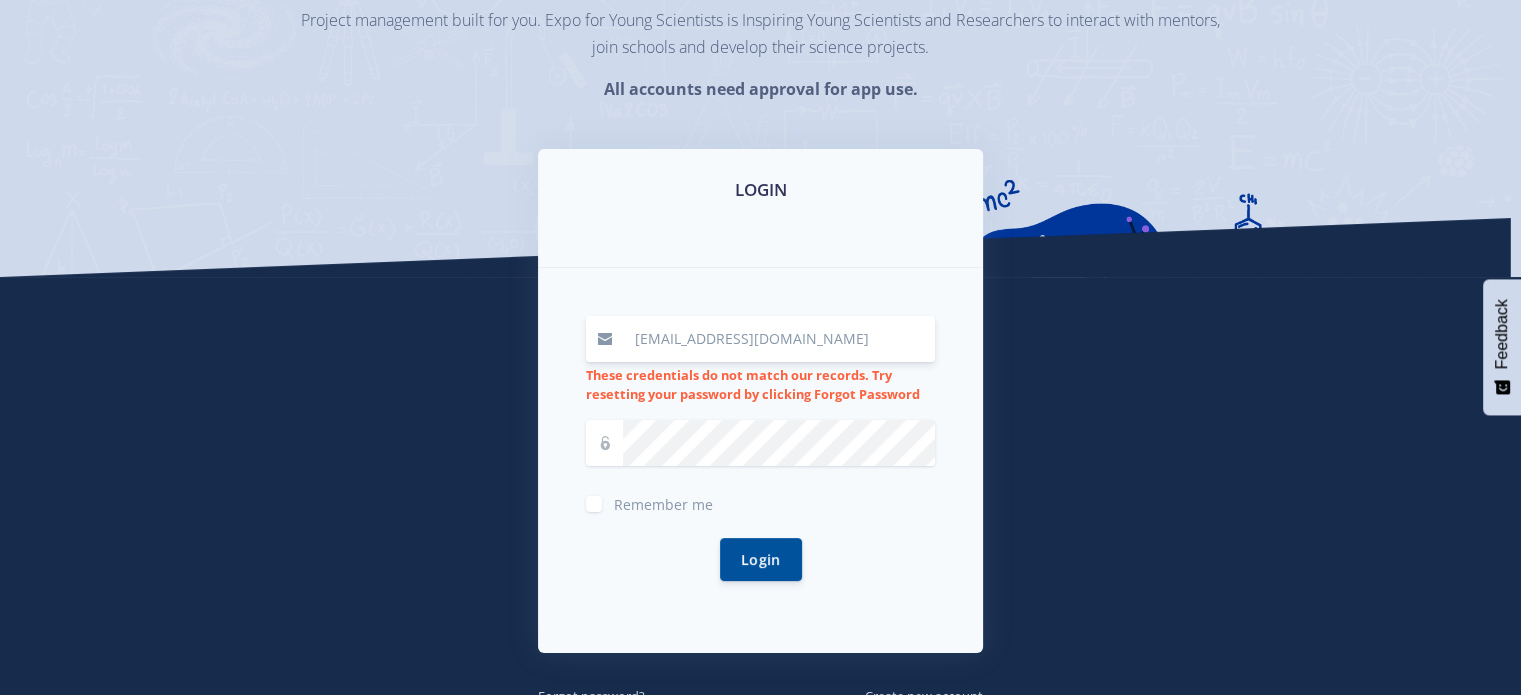 click on "[EMAIL_ADDRESS][DOMAIN_NAME]" at bounding box center [779, 339] 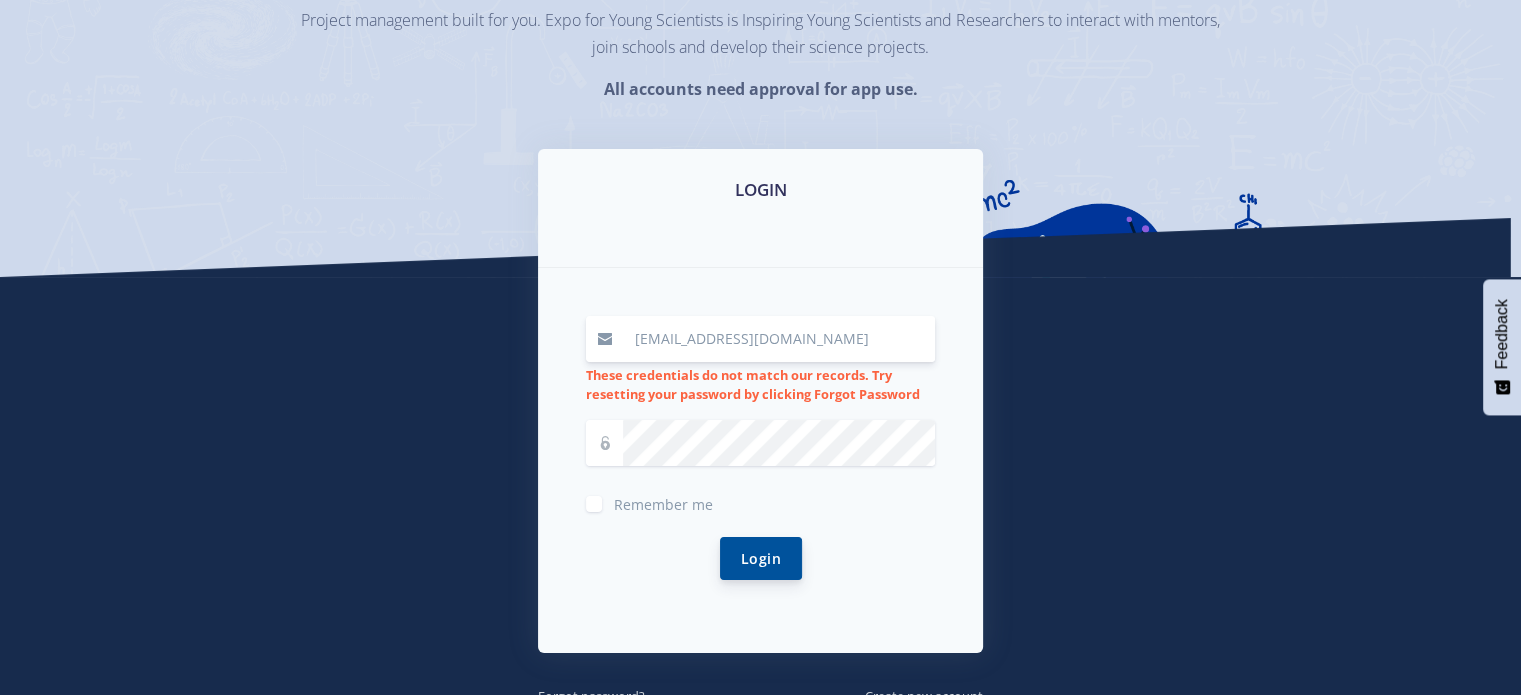 click on "Login" at bounding box center [761, 558] 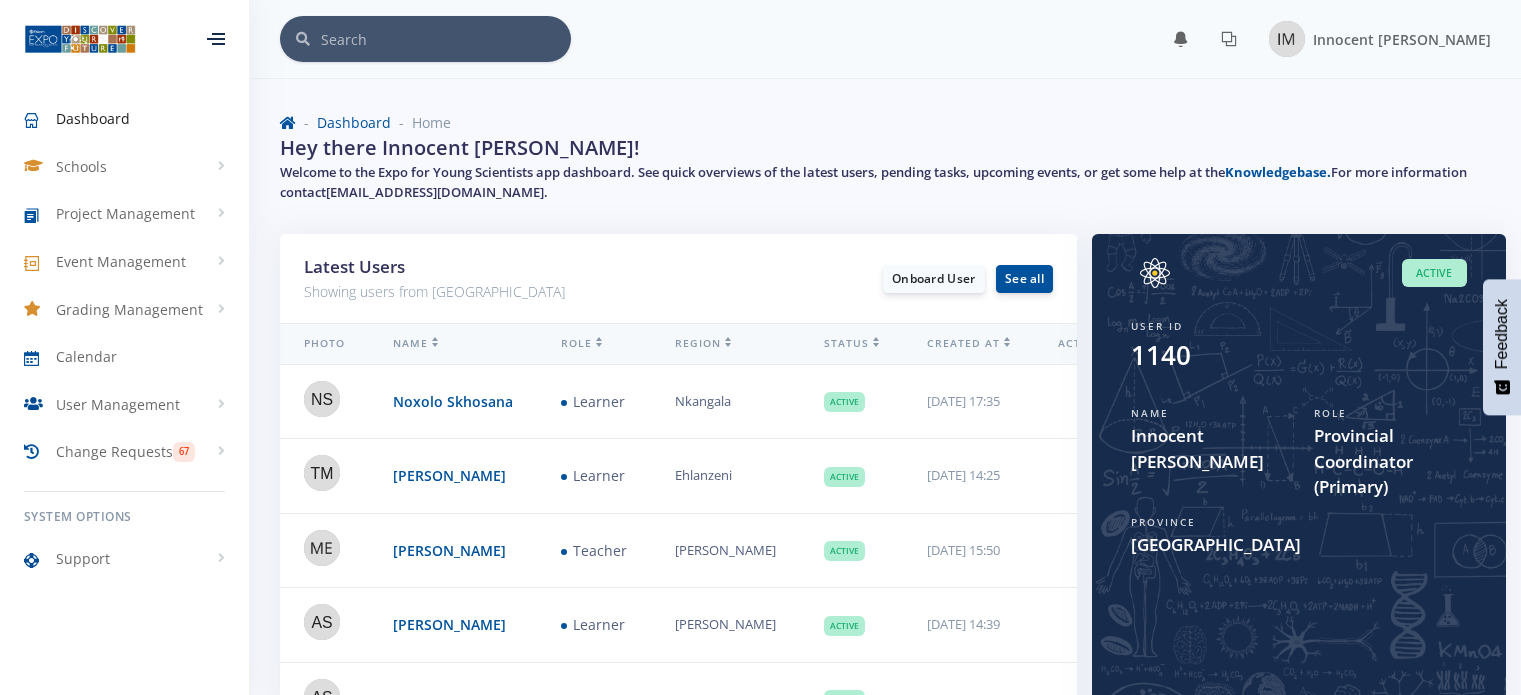 scroll, scrollTop: 0, scrollLeft: 0, axis: both 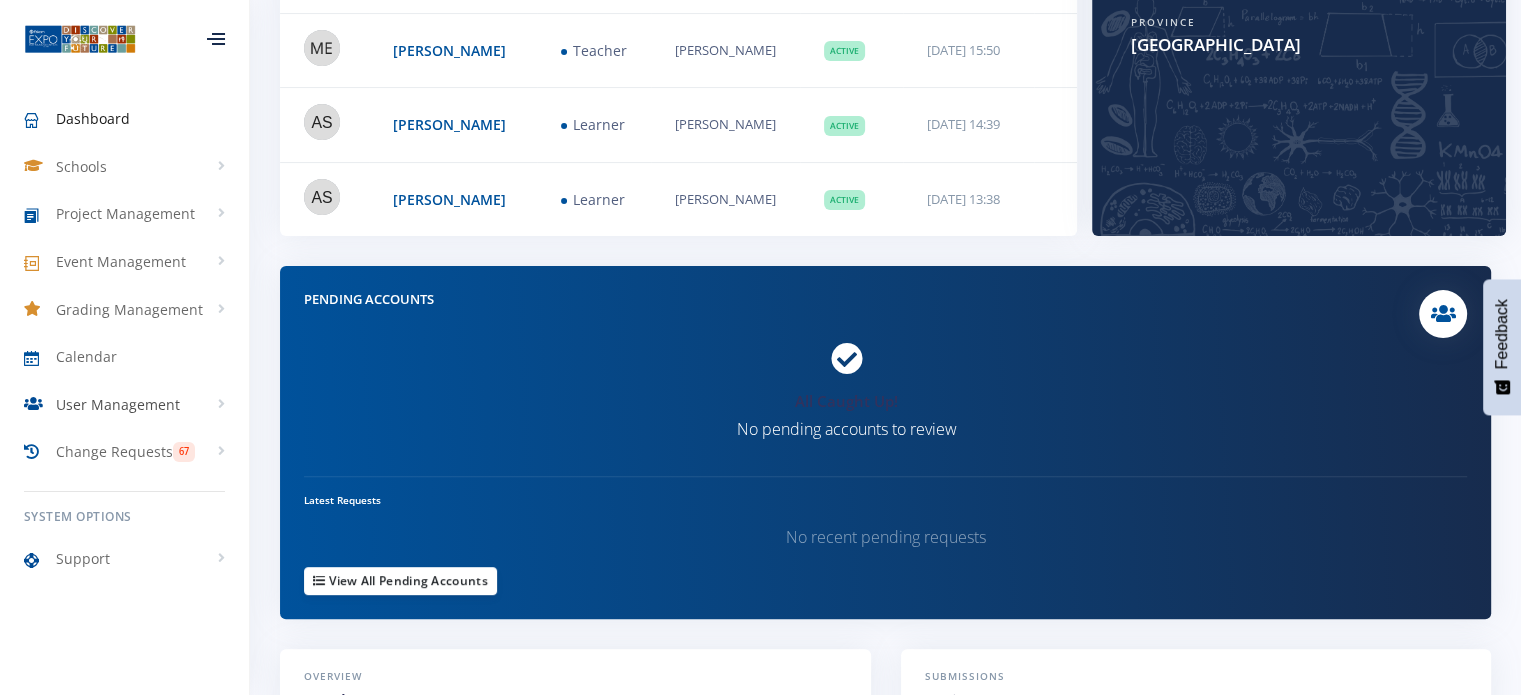 click on "User Management" at bounding box center (118, 404) 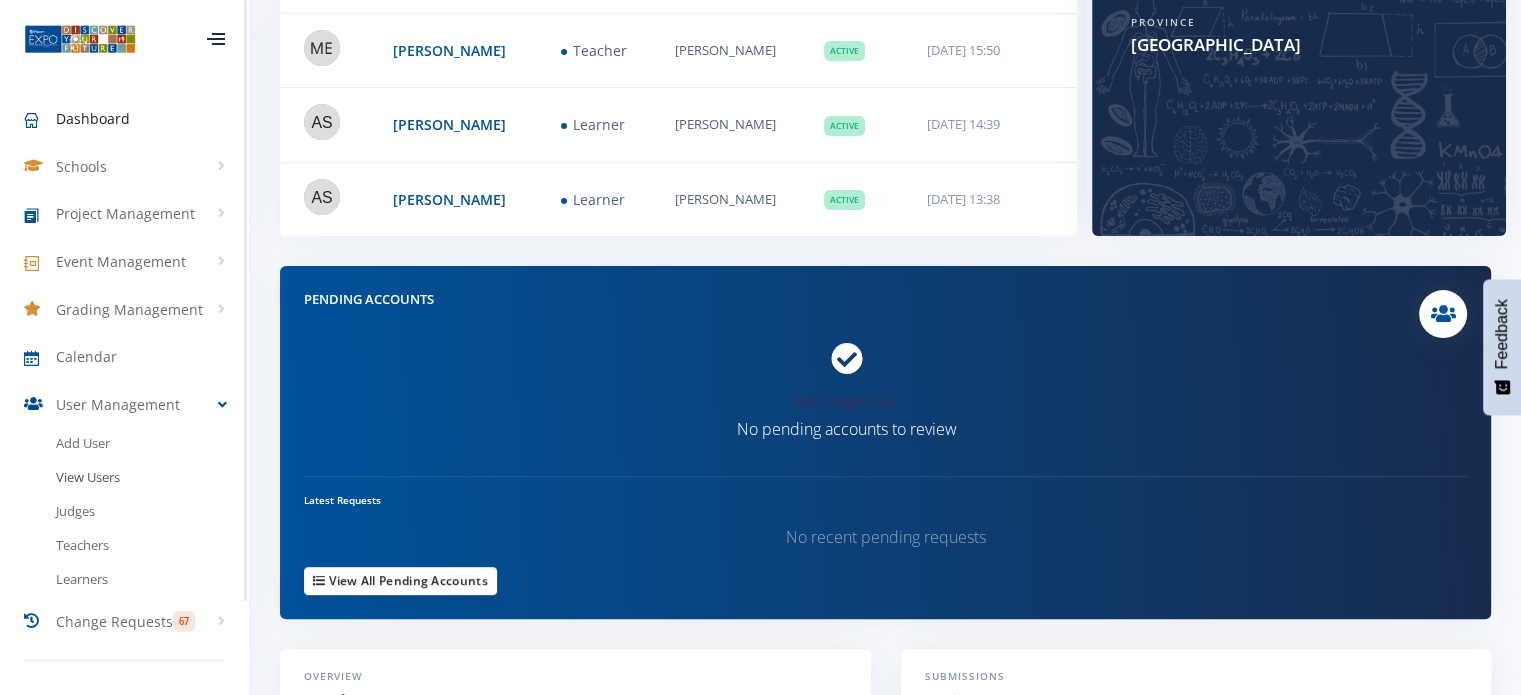 click on "View Users" at bounding box center (124, 478) 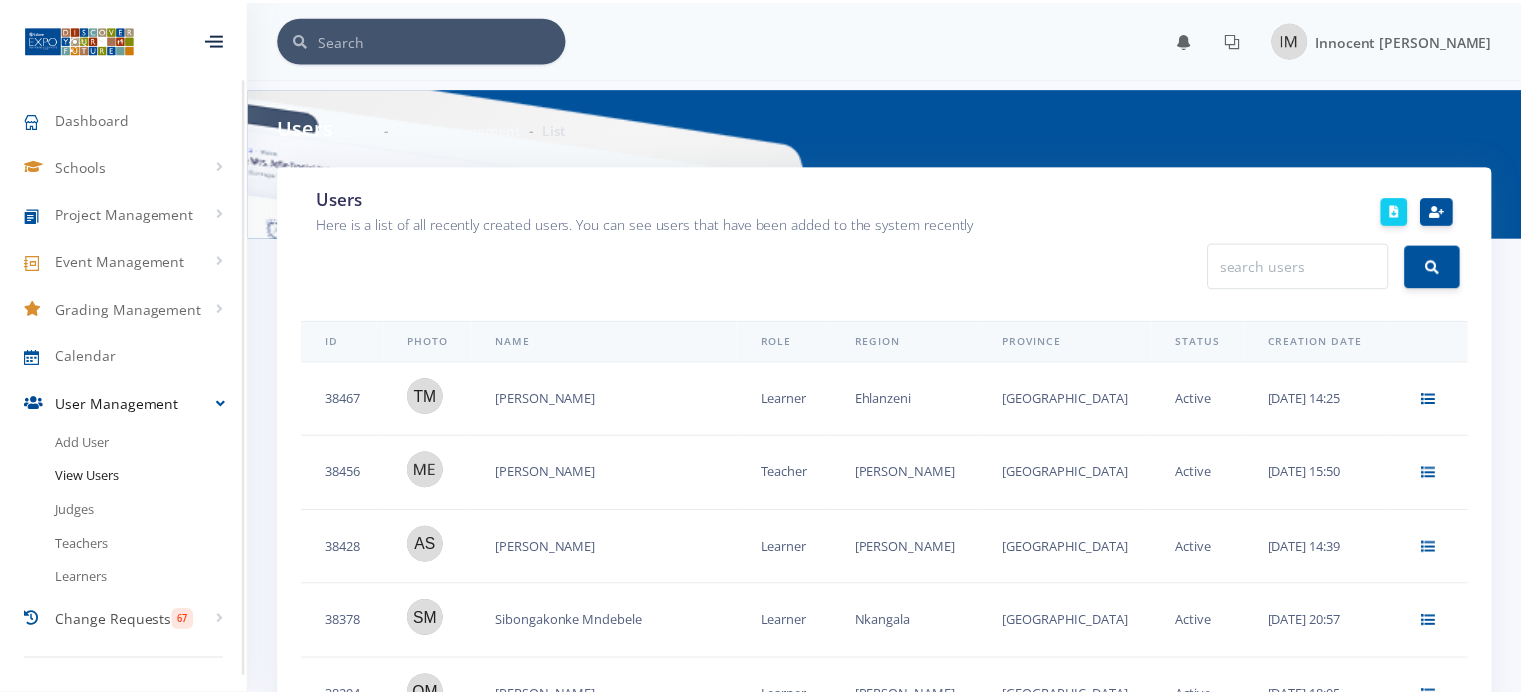 scroll, scrollTop: 0, scrollLeft: 0, axis: both 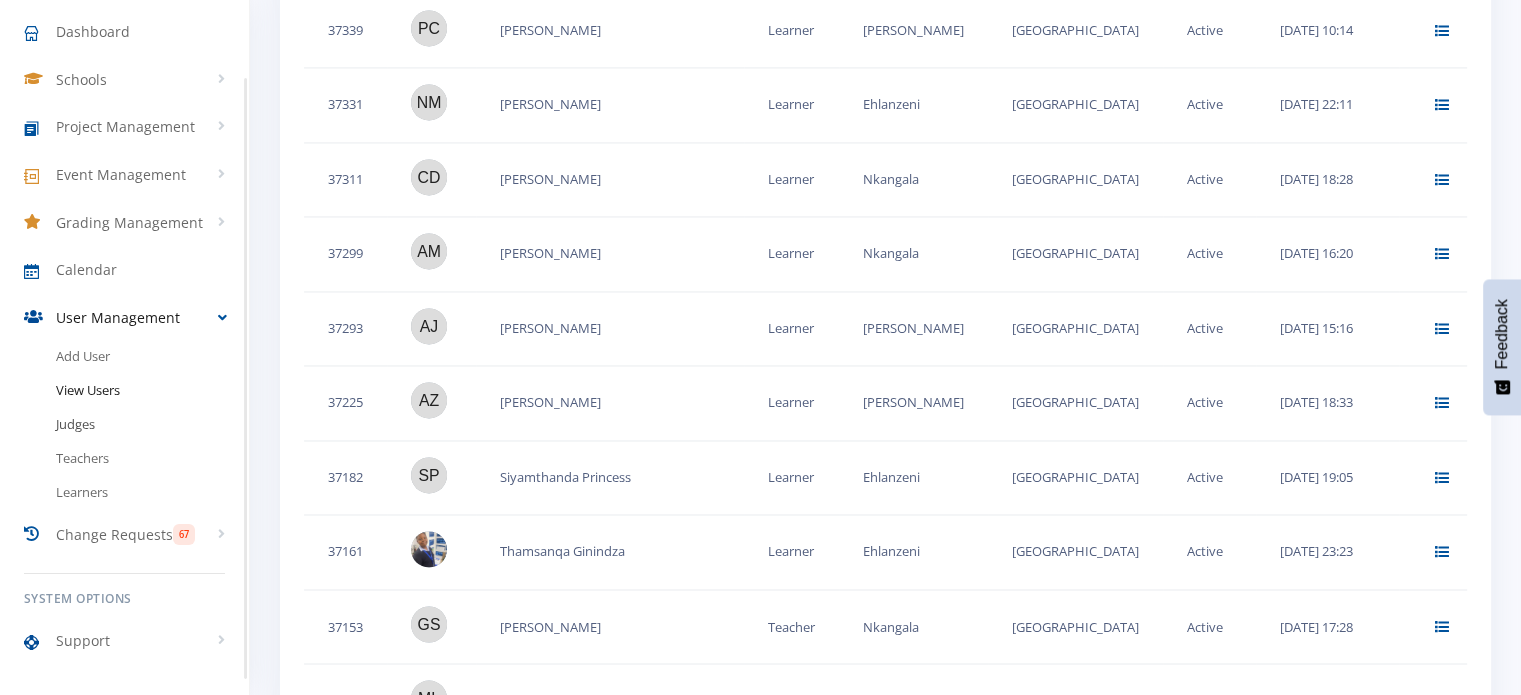 click on "Judges" at bounding box center (124, 425) 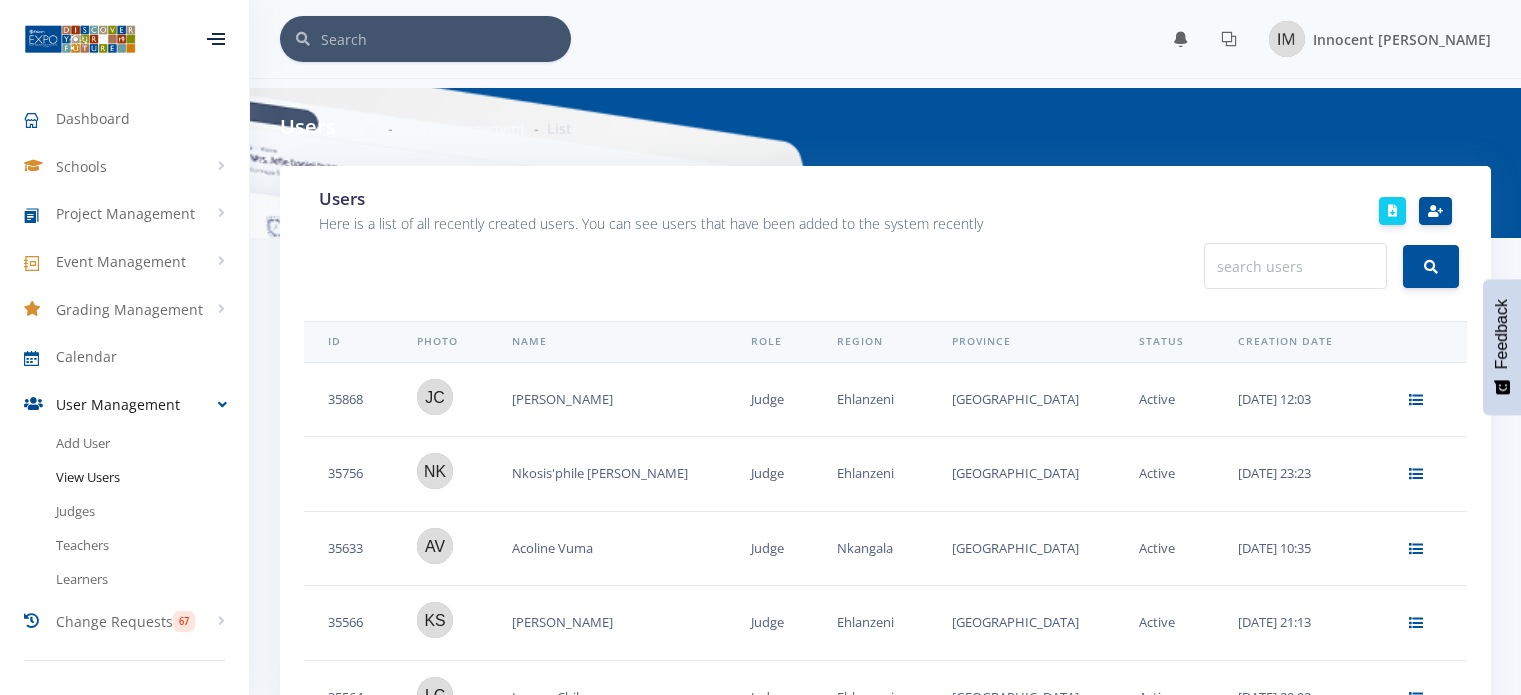 scroll, scrollTop: 0, scrollLeft: 0, axis: both 